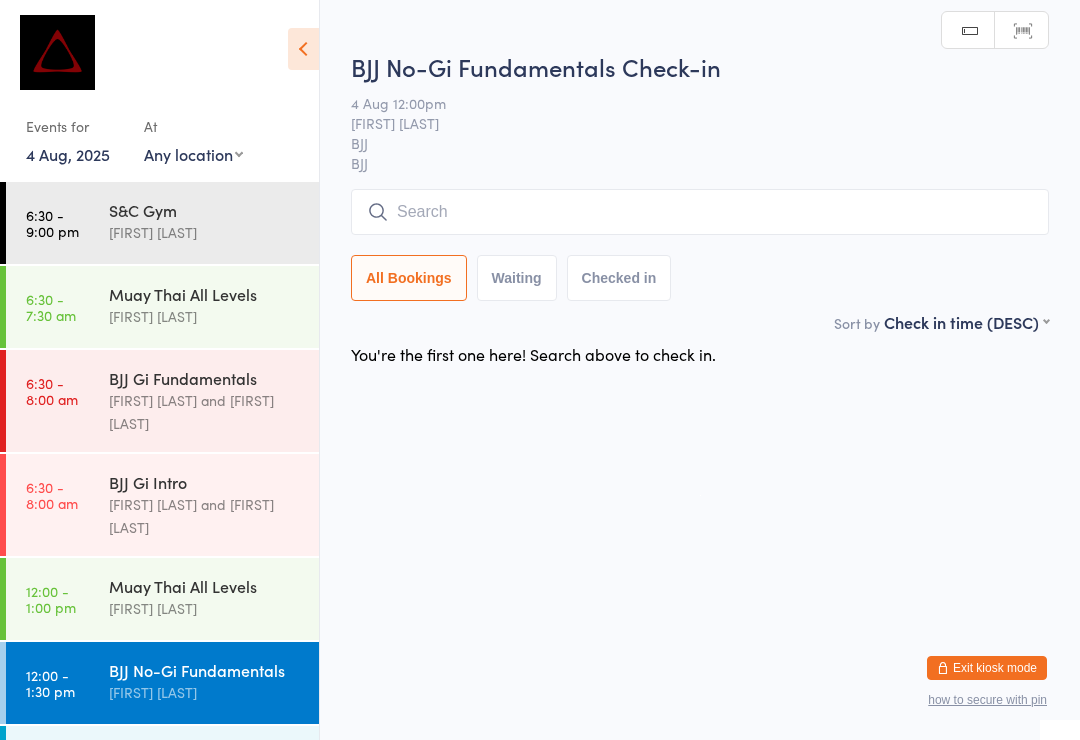 scroll, scrollTop: 0, scrollLeft: 0, axis: both 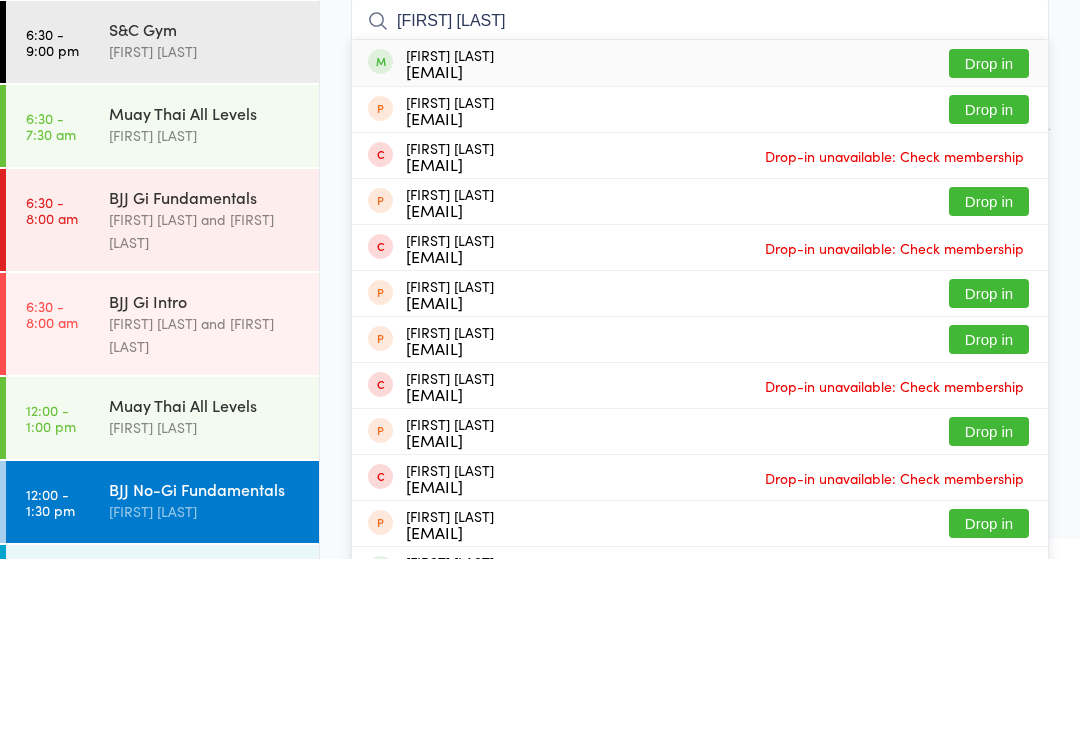 type on "[FIRST] [LAST]" 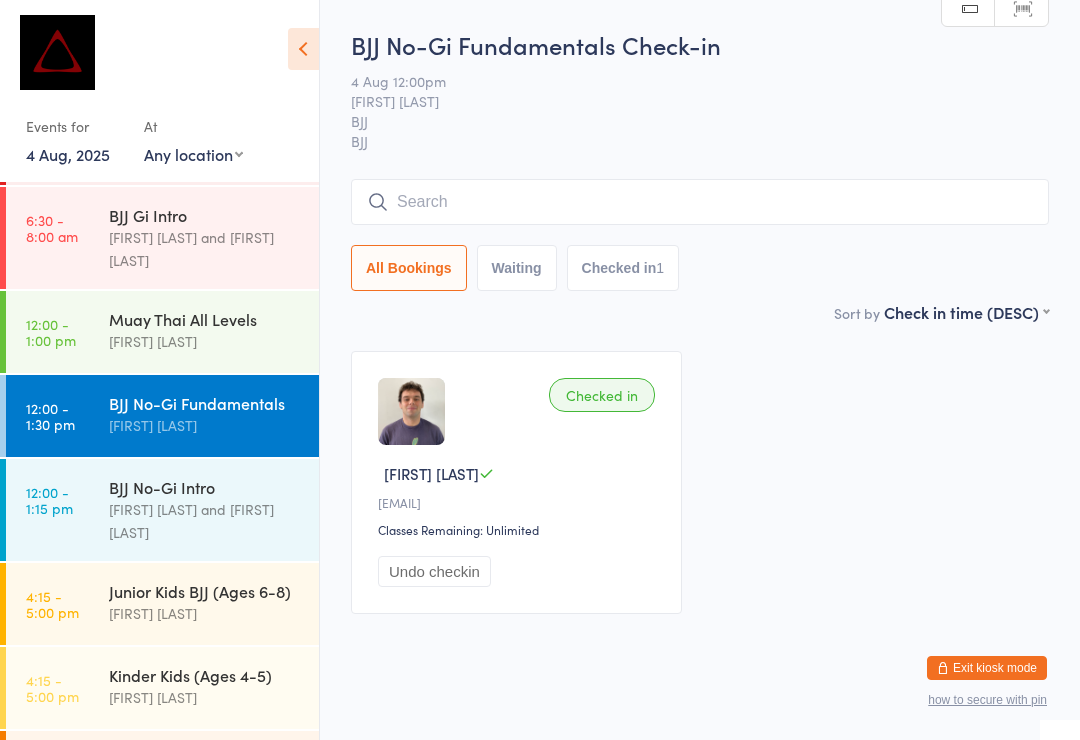 scroll, scrollTop: 270, scrollLeft: 0, axis: vertical 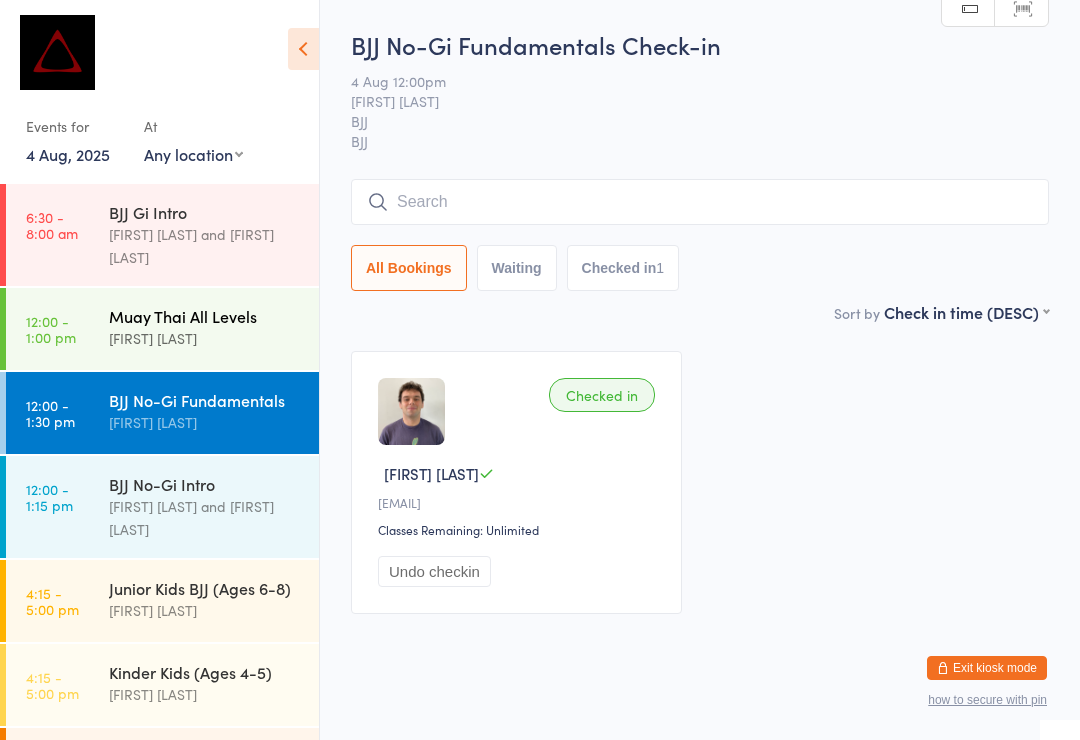 click on "12:00 - 1:00 pm Muay Thai All Levels [FIRST] [LAST]" at bounding box center (162, 329) 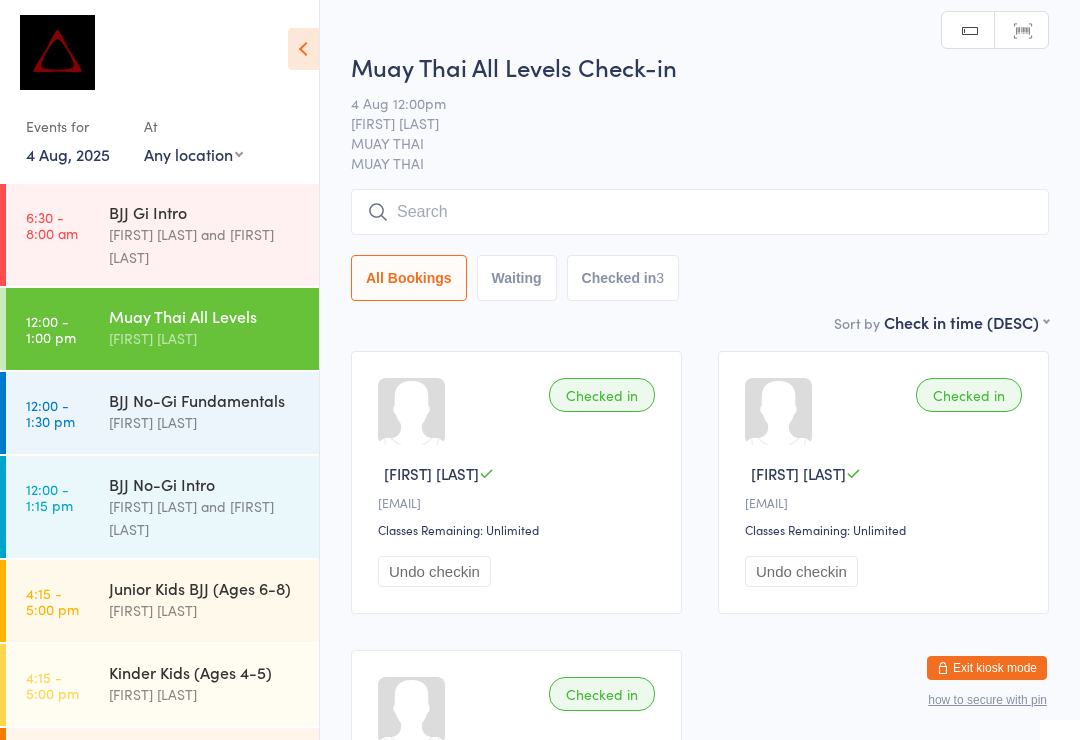 click at bounding box center [700, 212] 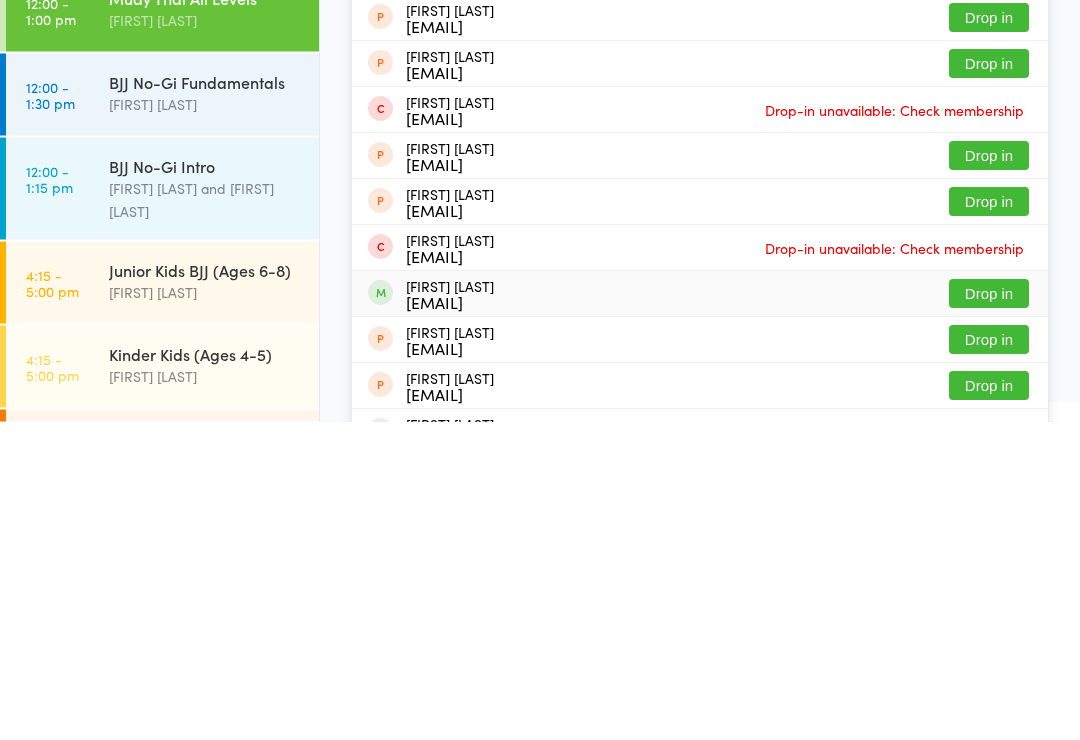 type on "[FIRST]" 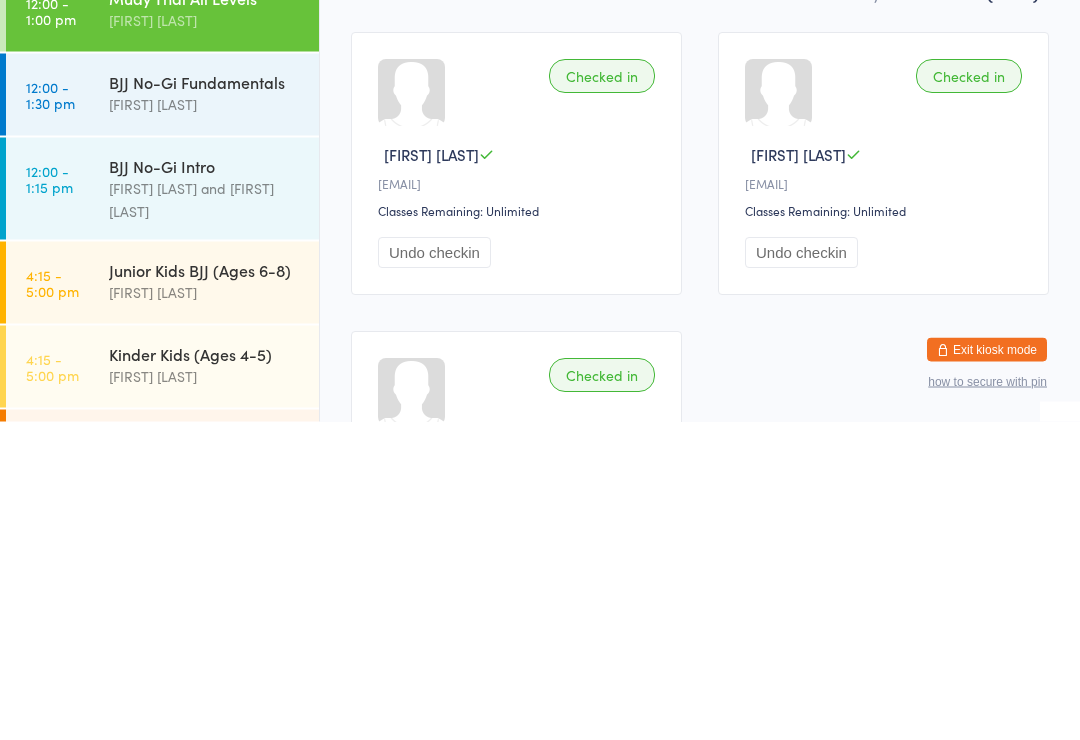scroll, scrollTop: 312, scrollLeft: 0, axis: vertical 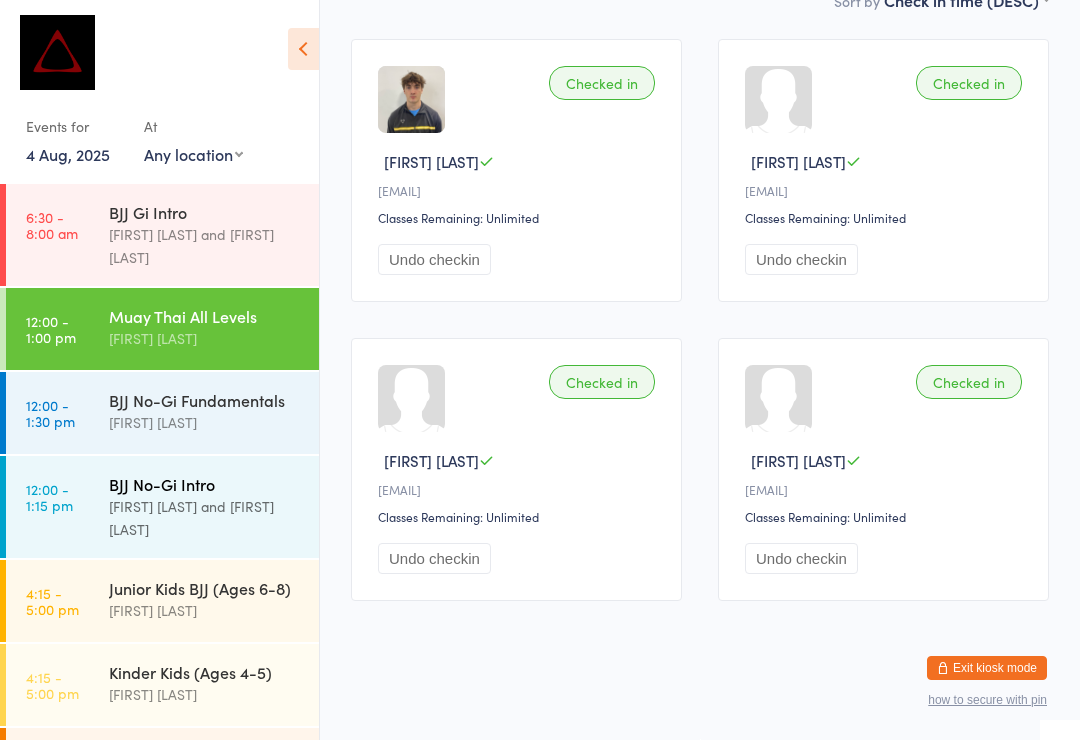 click on "BJJ No-Gi Intro" at bounding box center [205, 484] 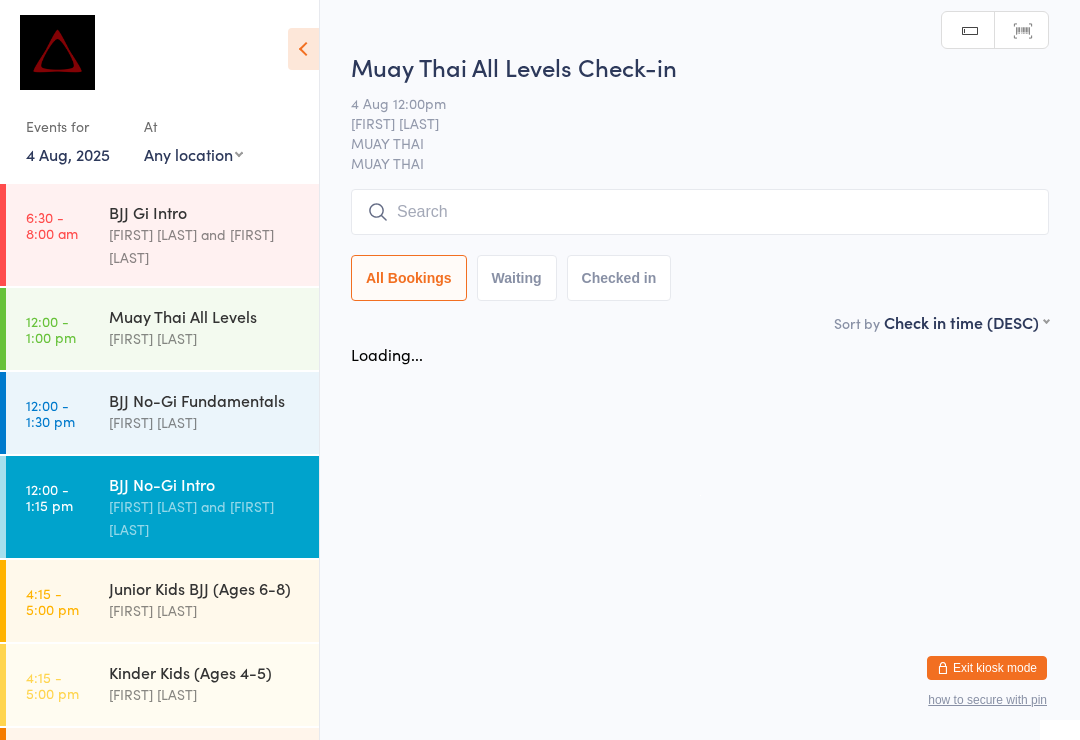 scroll, scrollTop: 0, scrollLeft: 0, axis: both 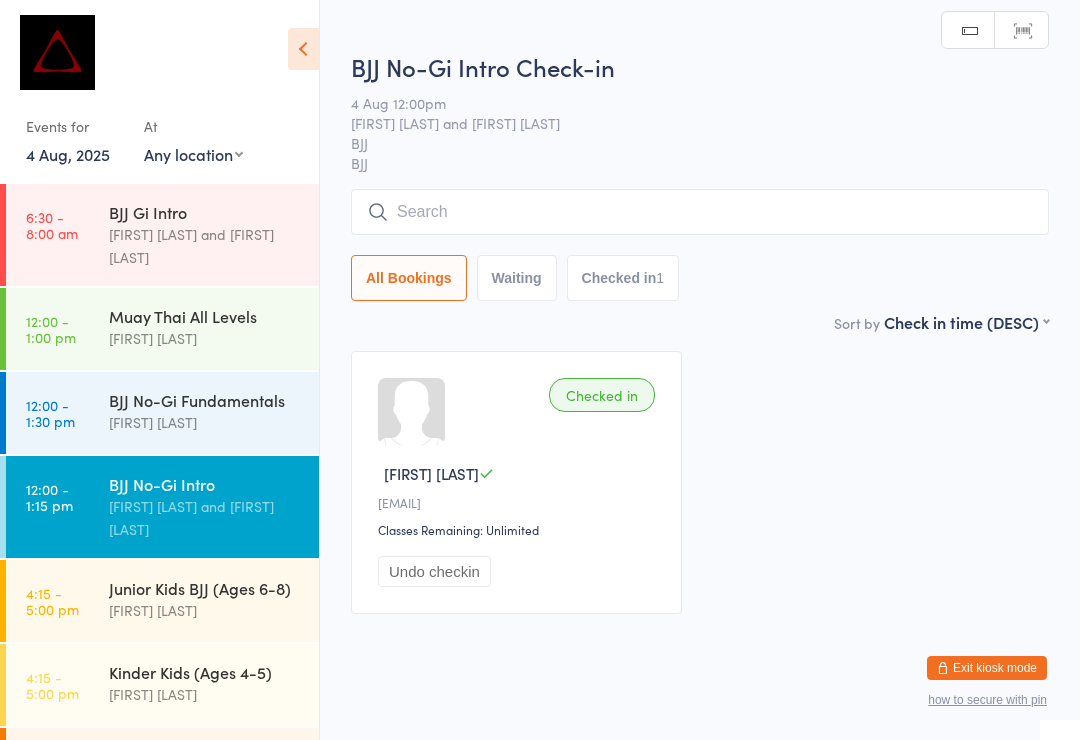 click at bounding box center [700, 212] 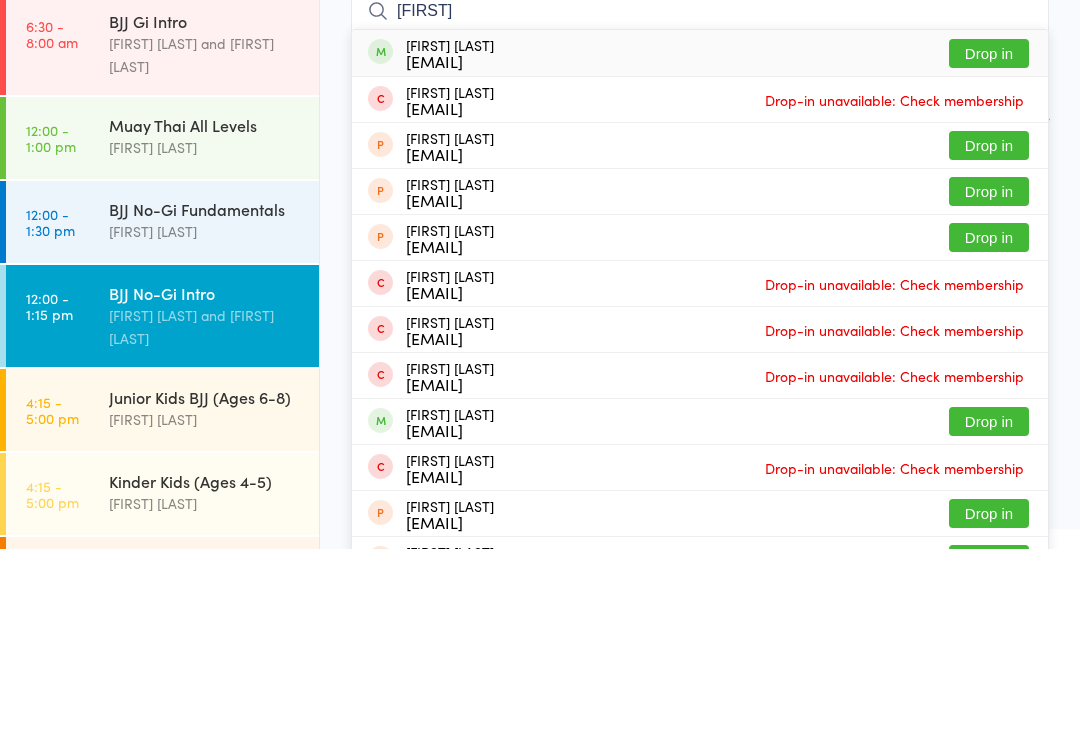 type on "[FIRST]" 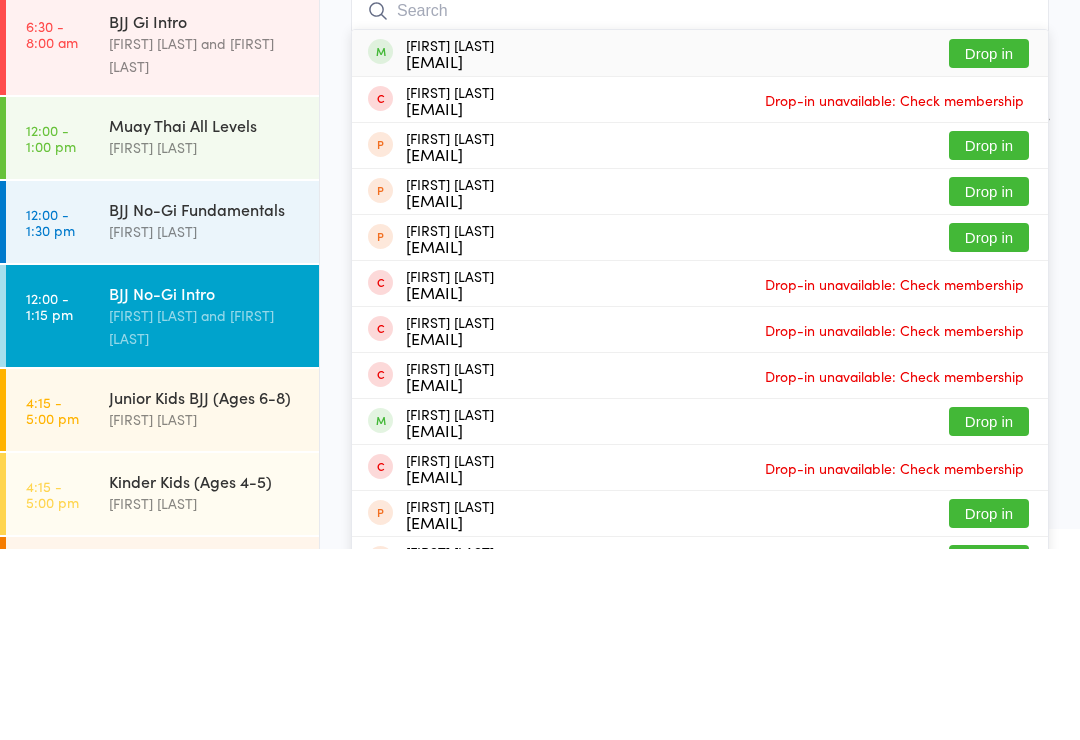 scroll, scrollTop: 38, scrollLeft: 0, axis: vertical 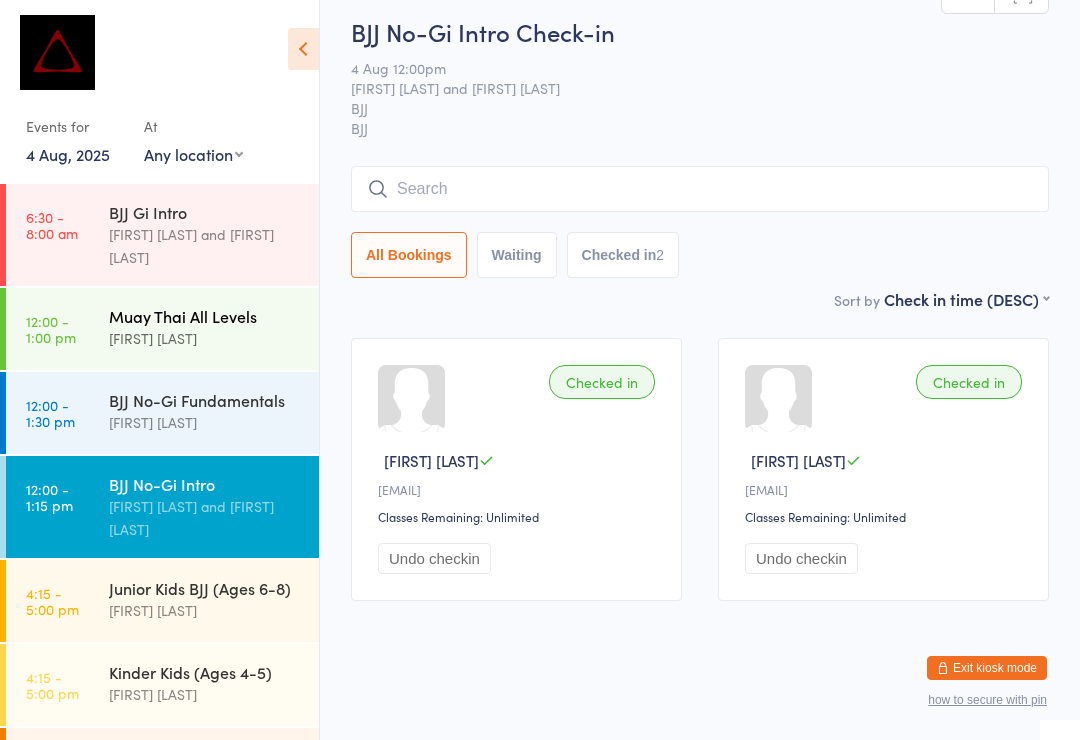 click on "[FIRST] [LAST]" at bounding box center (205, 338) 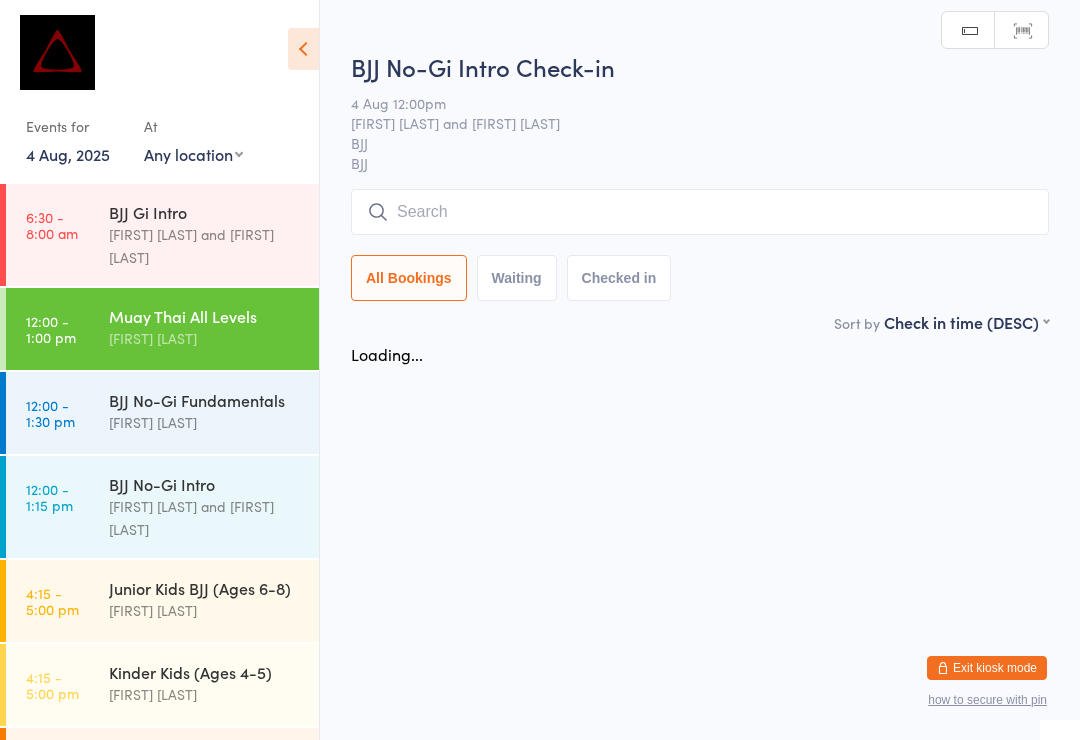 scroll, scrollTop: 0, scrollLeft: 0, axis: both 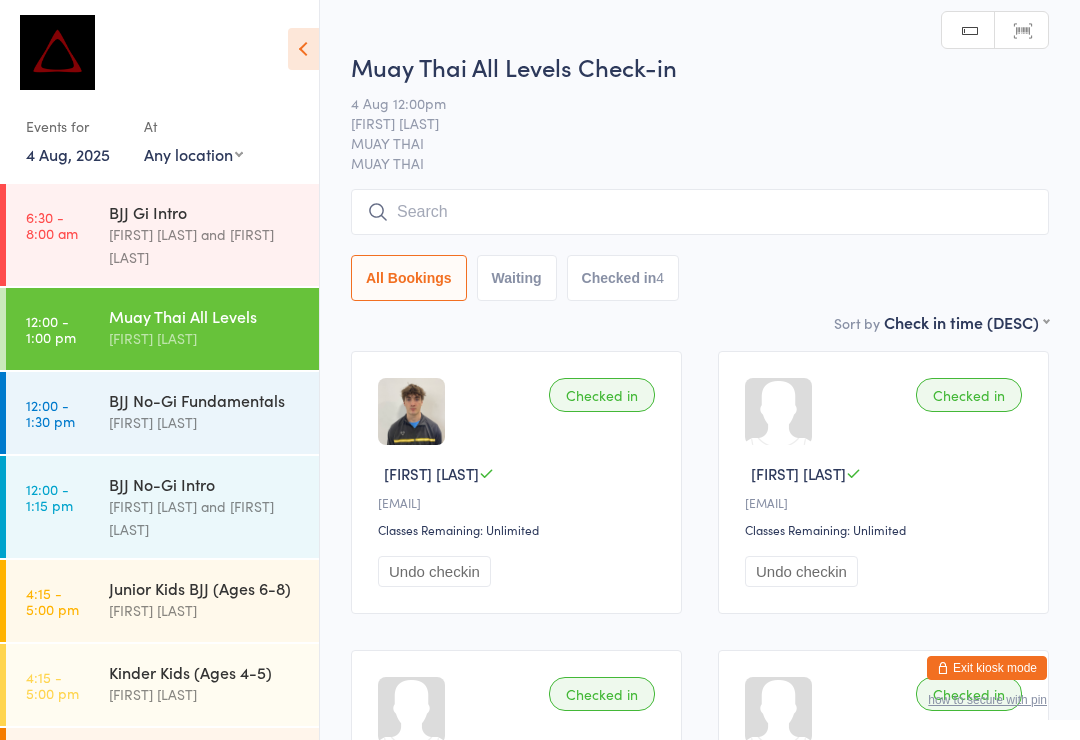click at bounding box center [700, 212] 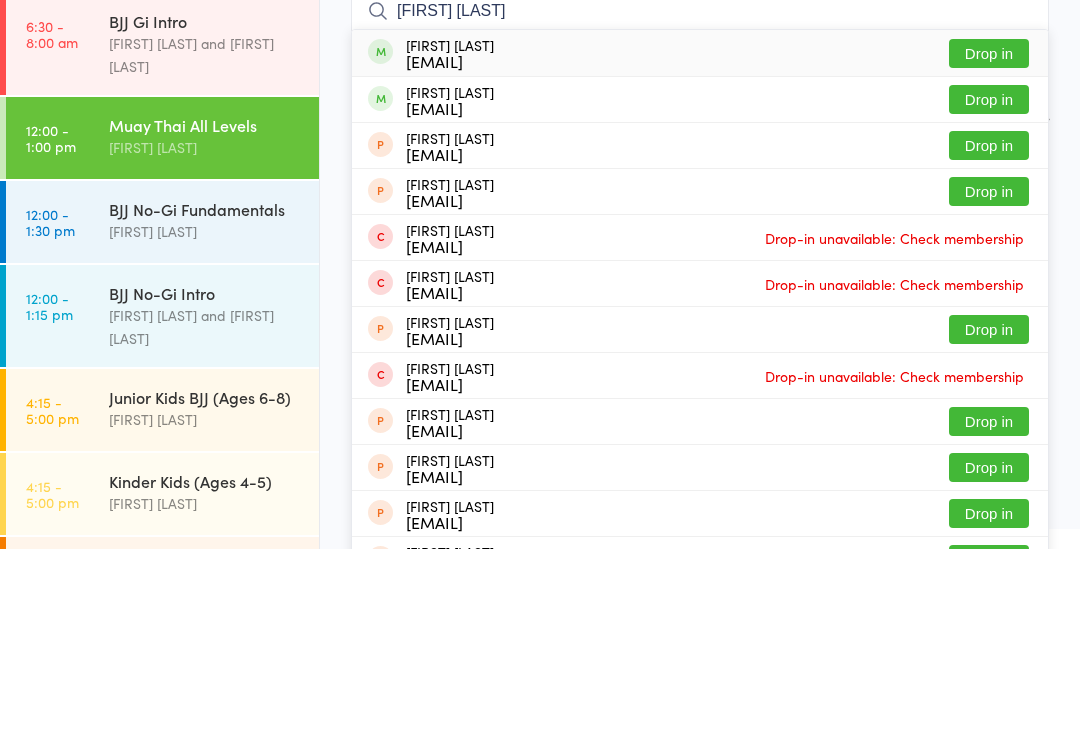 click on "[FIRST] [LAST]" at bounding box center [700, 202] 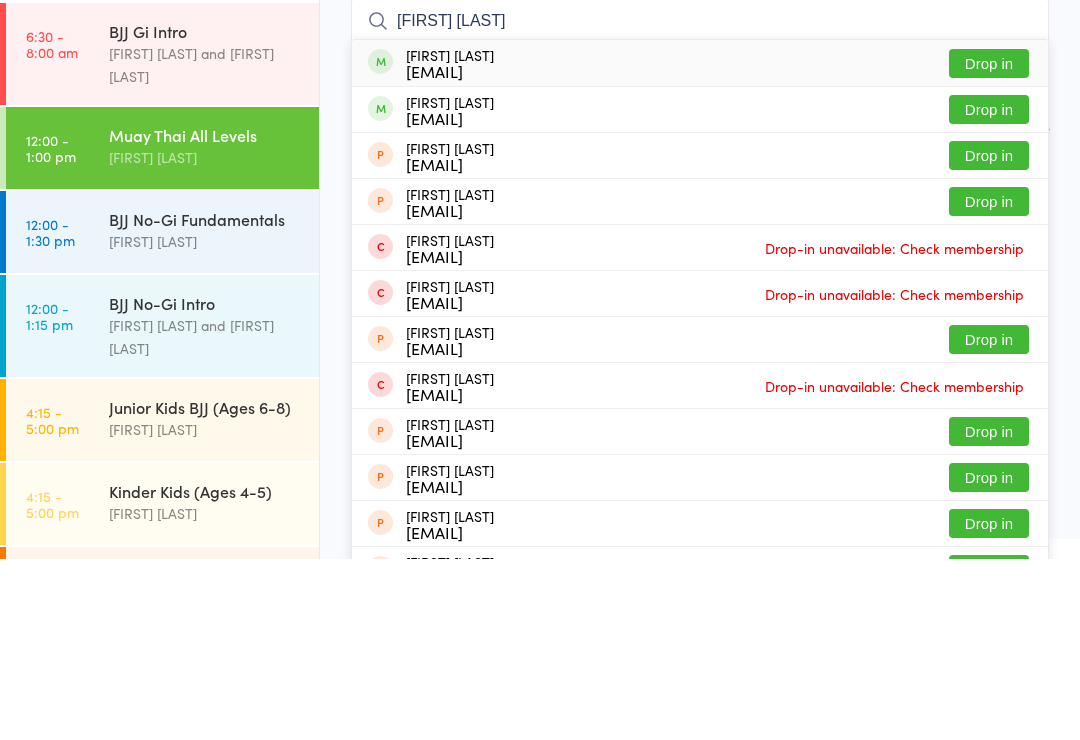 type on "[FIRST] [LAST]" 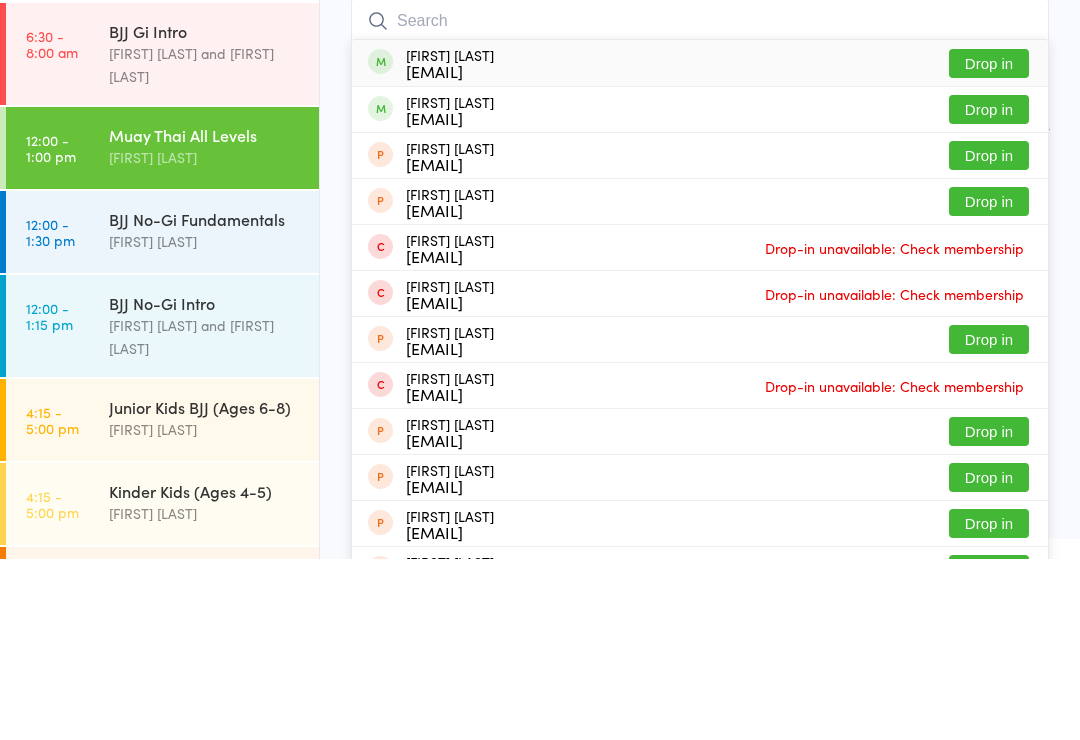 scroll, scrollTop: 181, scrollLeft: 0, axis: vertical 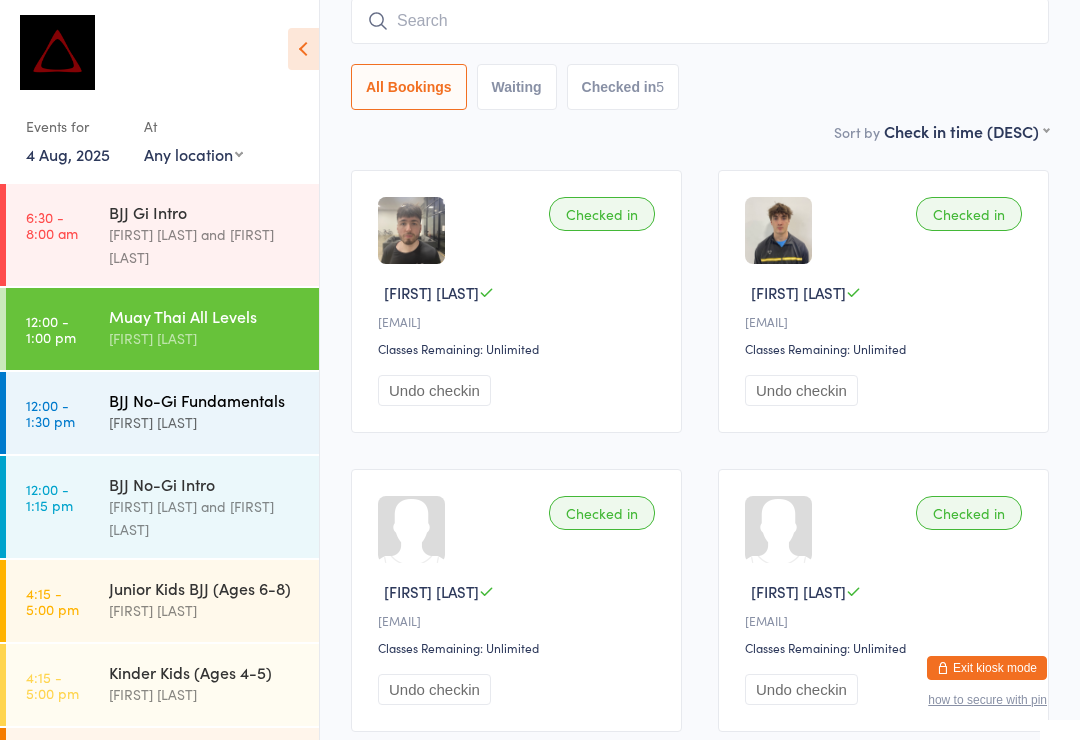 click on "[FIRST] [LAST]" at bounding box center (205, 422) 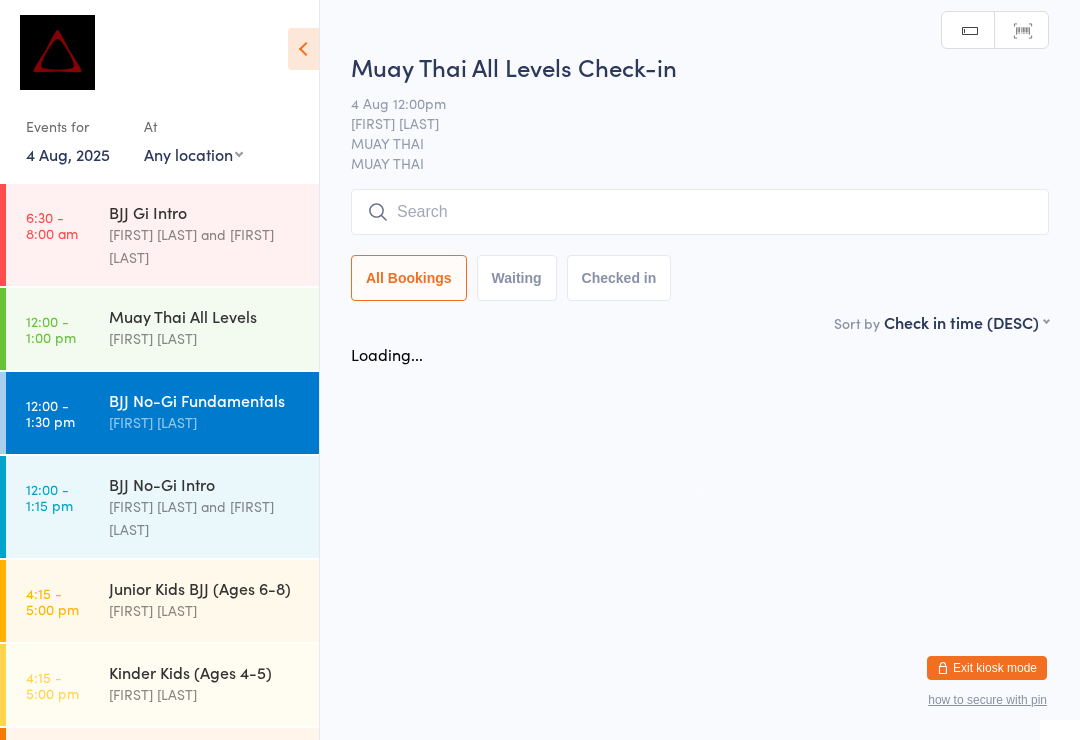 scroll, scrollTop: 0, scrollLeft: 0, axis: both 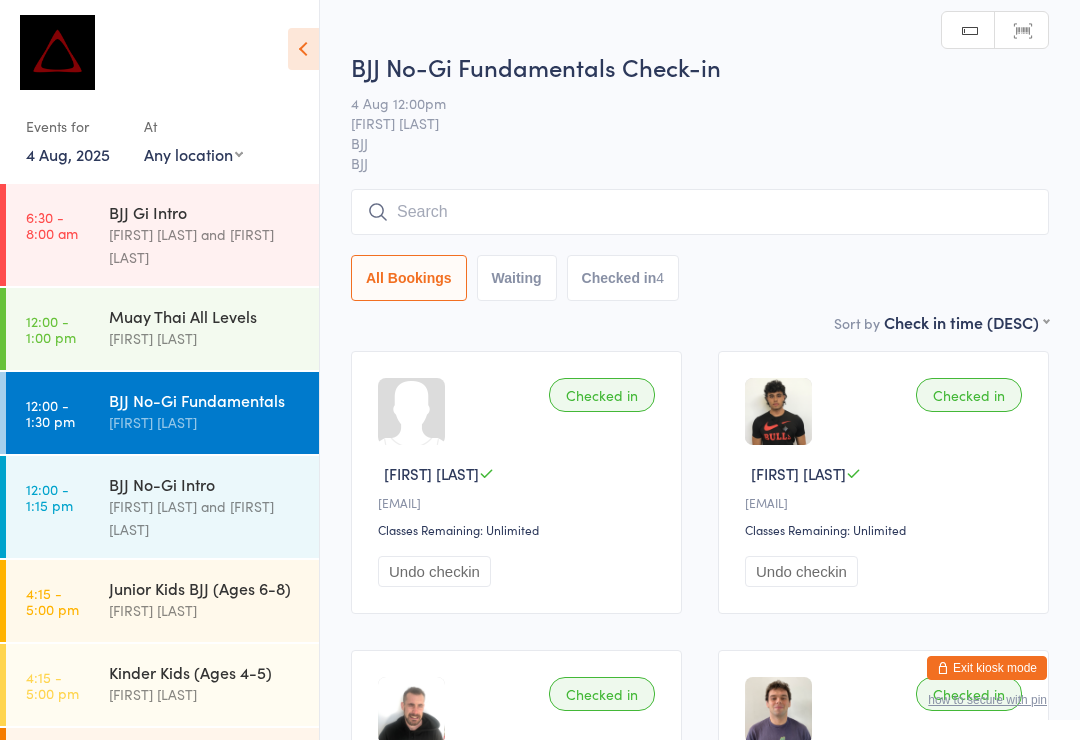 click on "[DATE] [TIME] [FIRST] [LAST] [SERVICE] [SERVICE] [SERVICE] [SERVICE] [SERVICE] [SERVICE] [SERVICE] [NUMBER]" at bounding box center [700, 180] 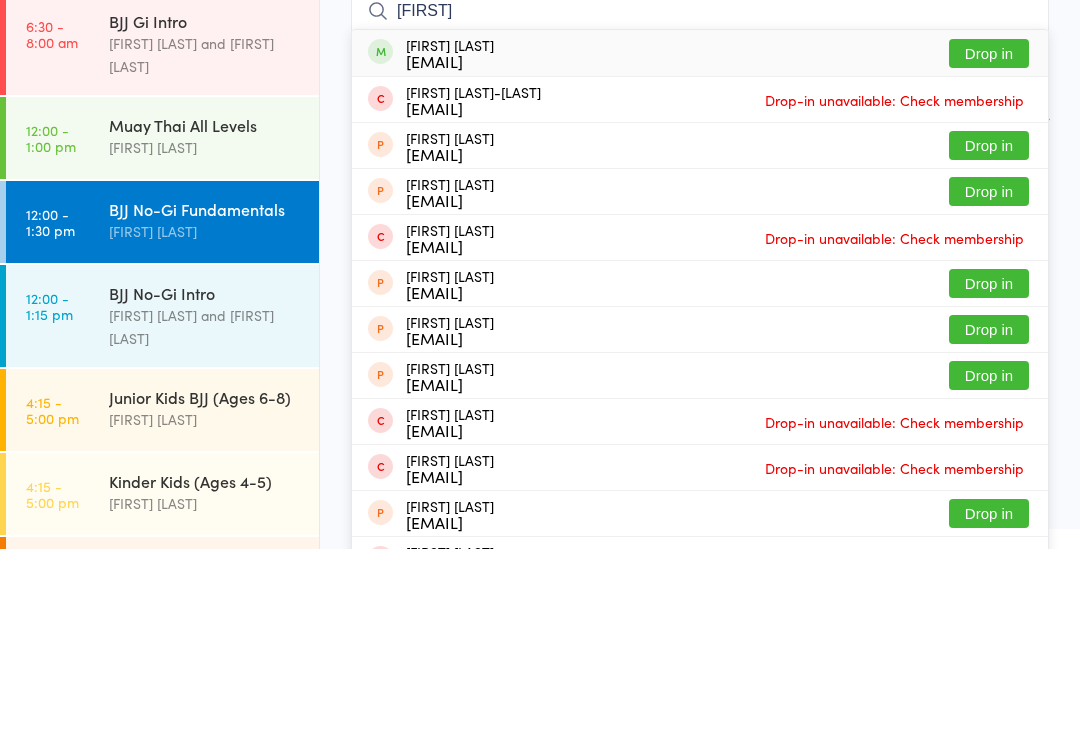 type on "[FIRST]" 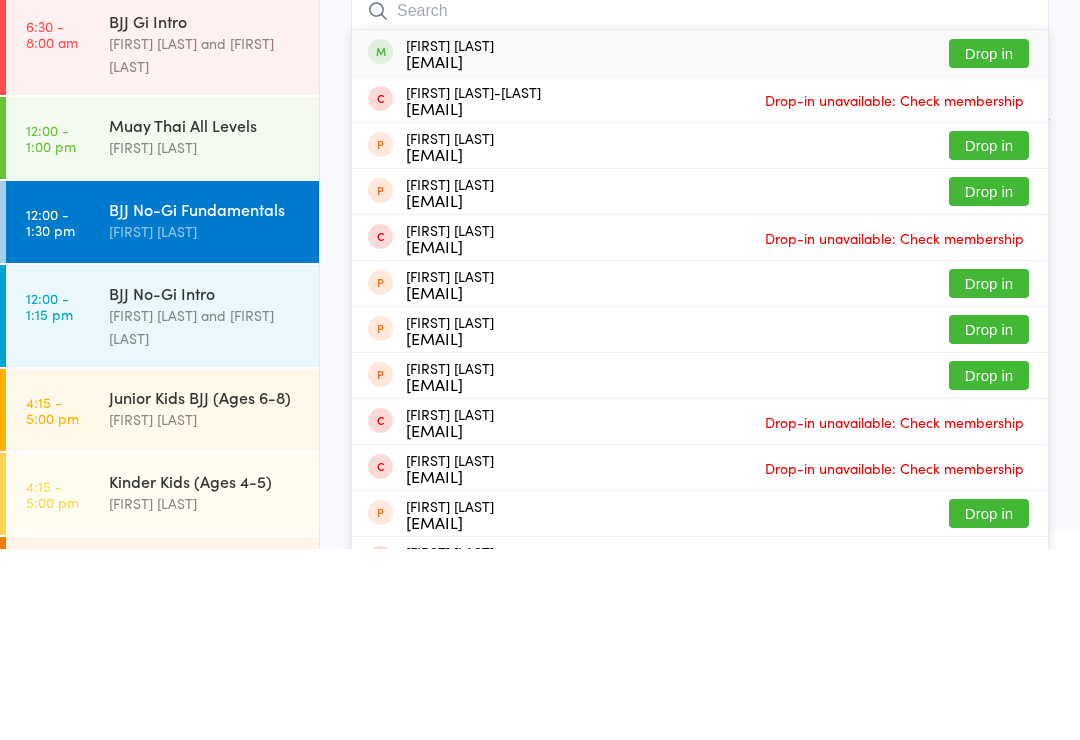scroll, scrollTop: 191, scrollLeft: 0, axis: vertical 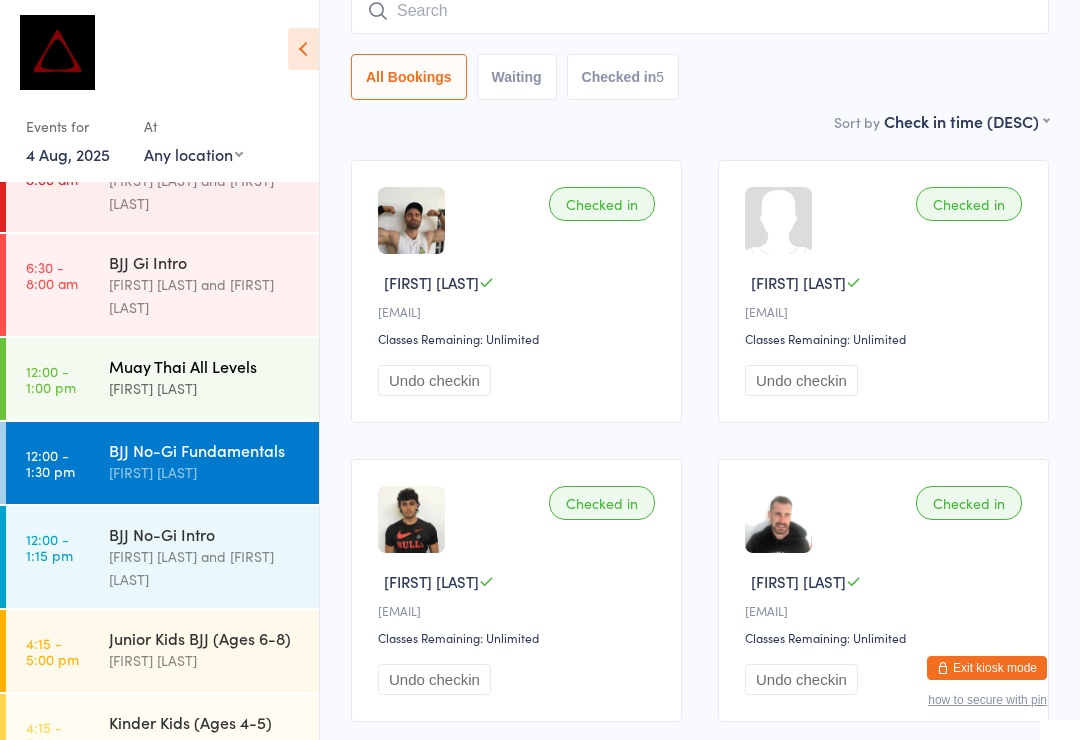 click on "[FIRST] [LAST]" at bounding box center [205, 388] 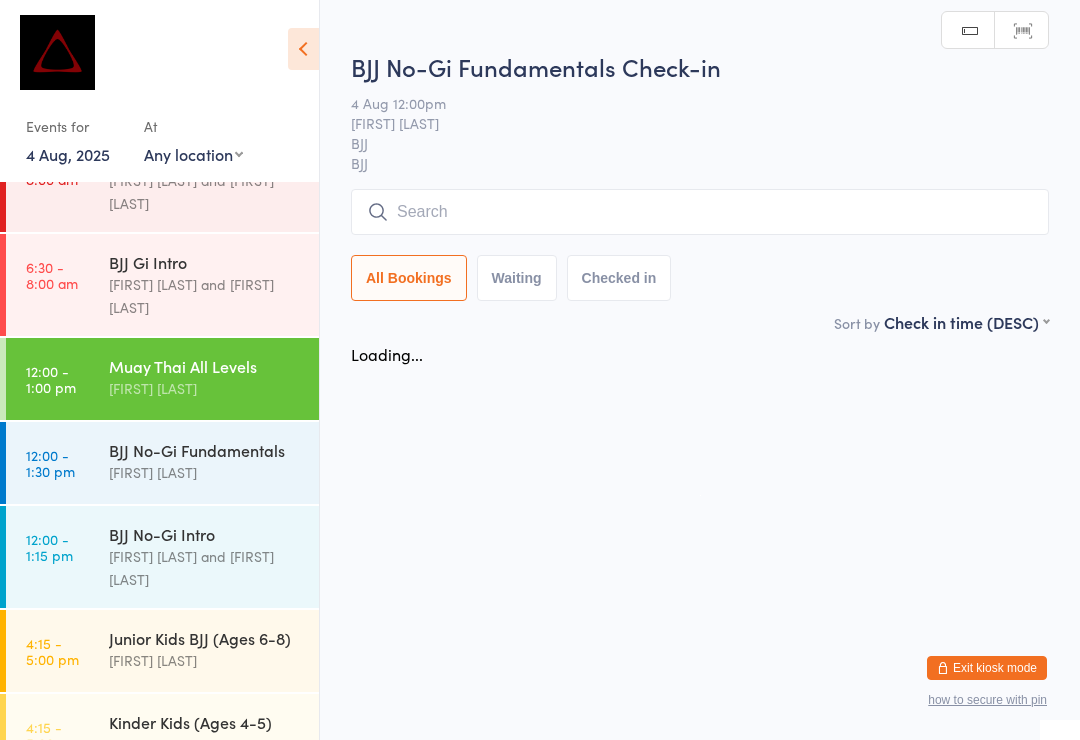 scroll, scrollTop: 0, scrollLeft: 0, axis: both 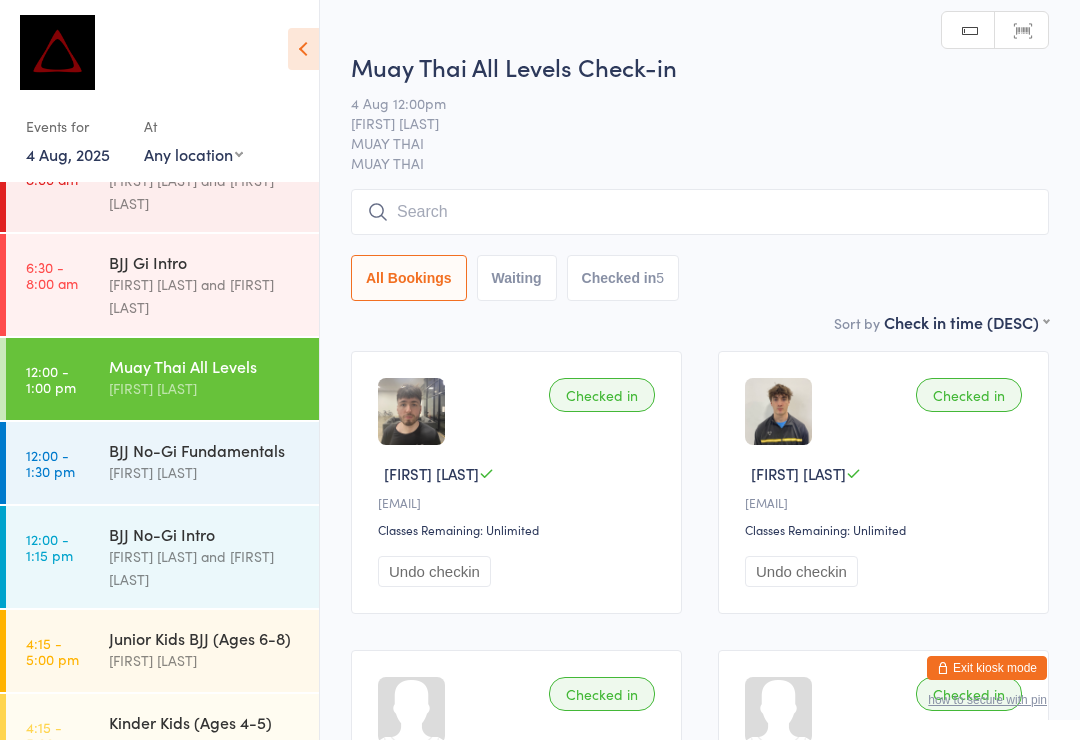 click at bounding box center (700, 212) 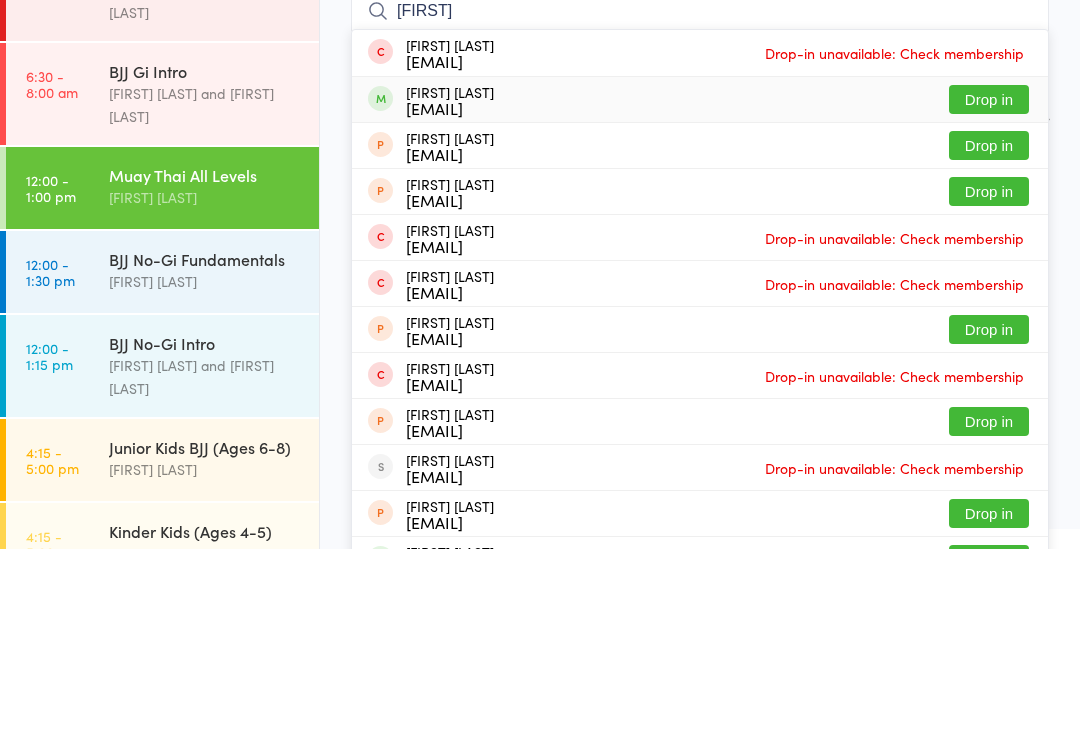 type on "[FIRST]" 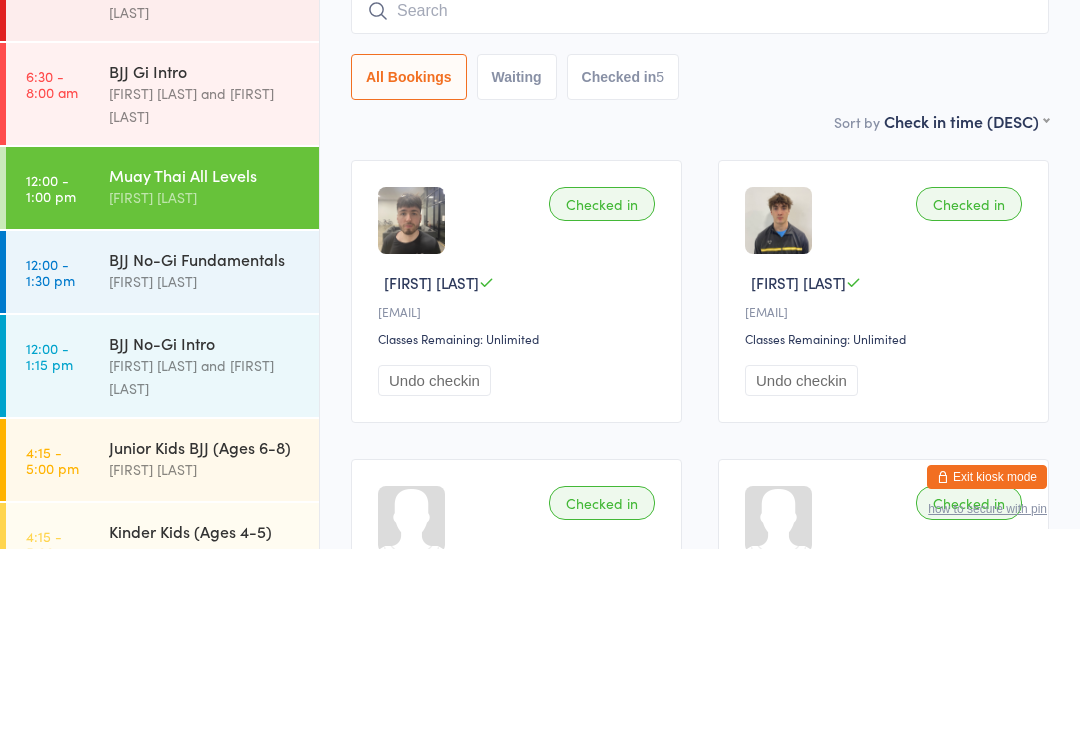 scroll, scrollTop: 191, scrollLeft: 0, axis: vertical 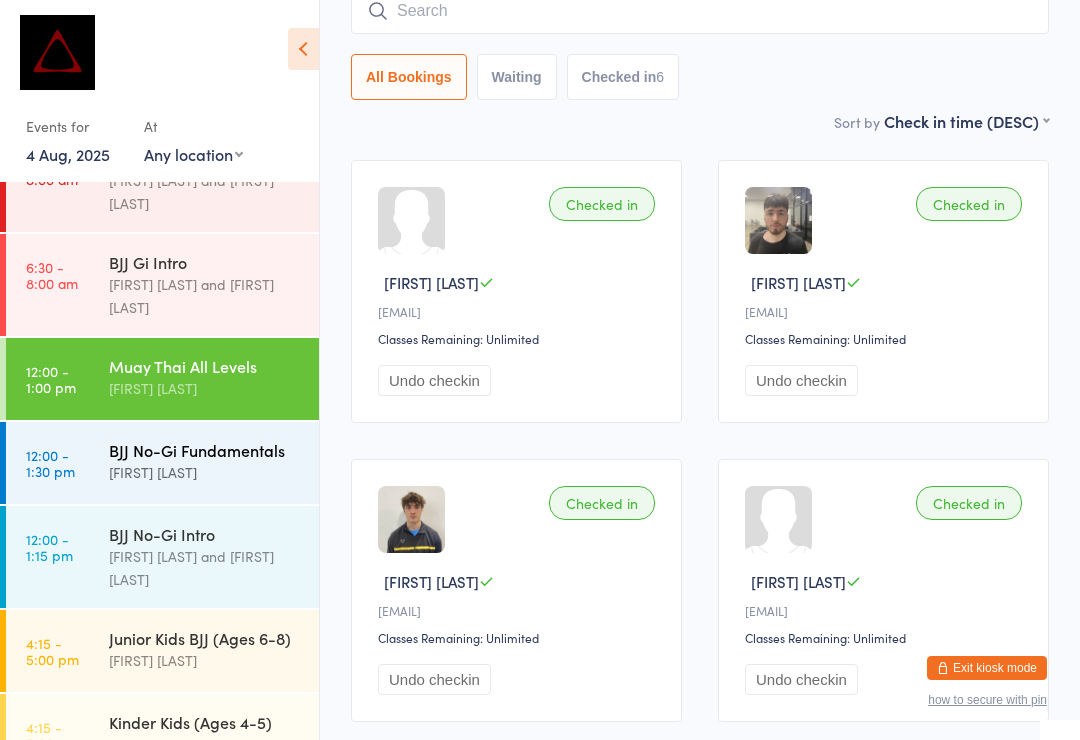 click on "[FIRST] [LAST]" at bounding box center [205, 472] 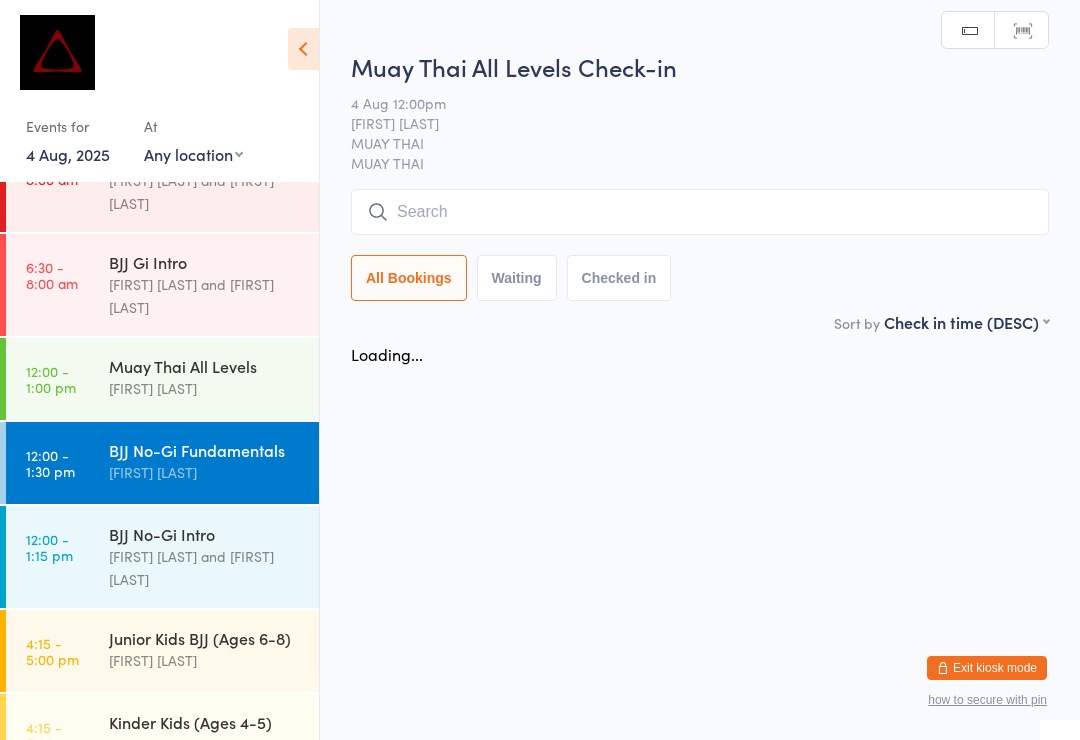 scroll, scrollTop: 0, scrollLeft: 0, axis: both 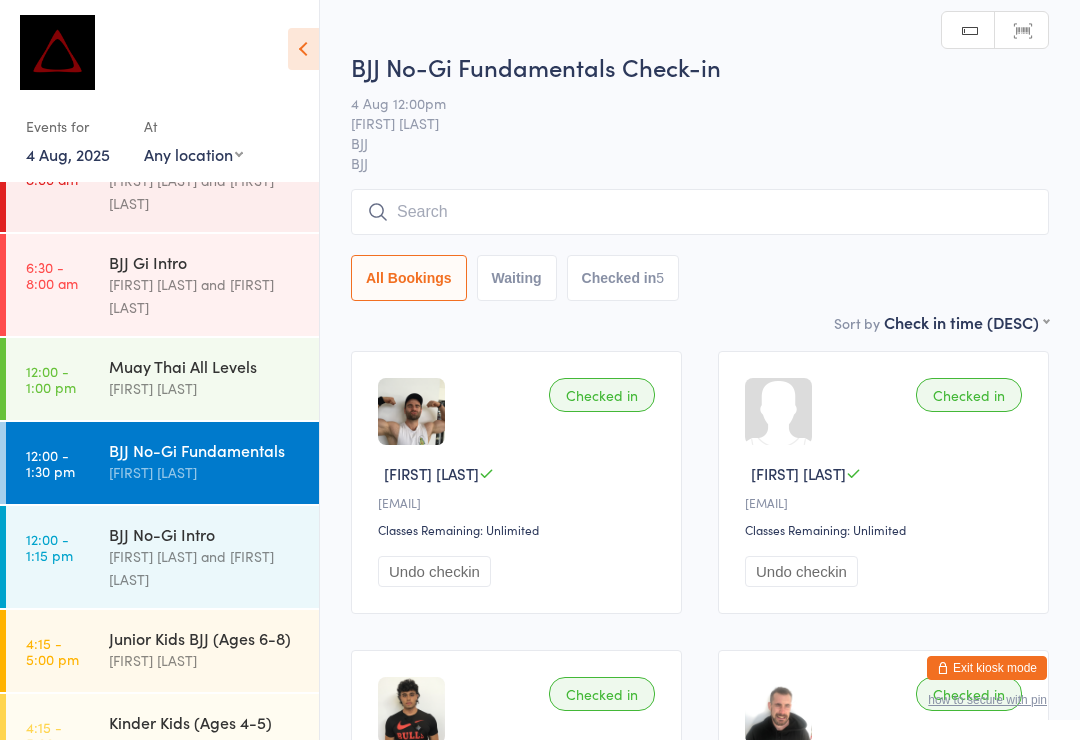 click at bounding box center [700, 212] 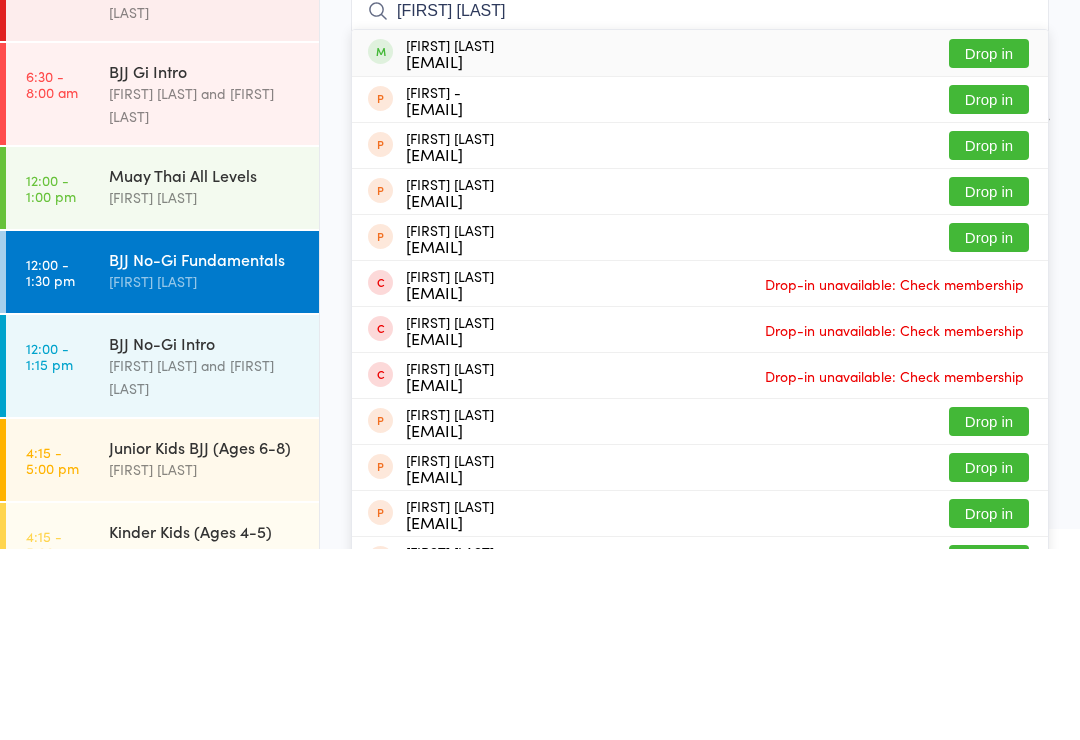 type on "[FIRST] [LAST]" 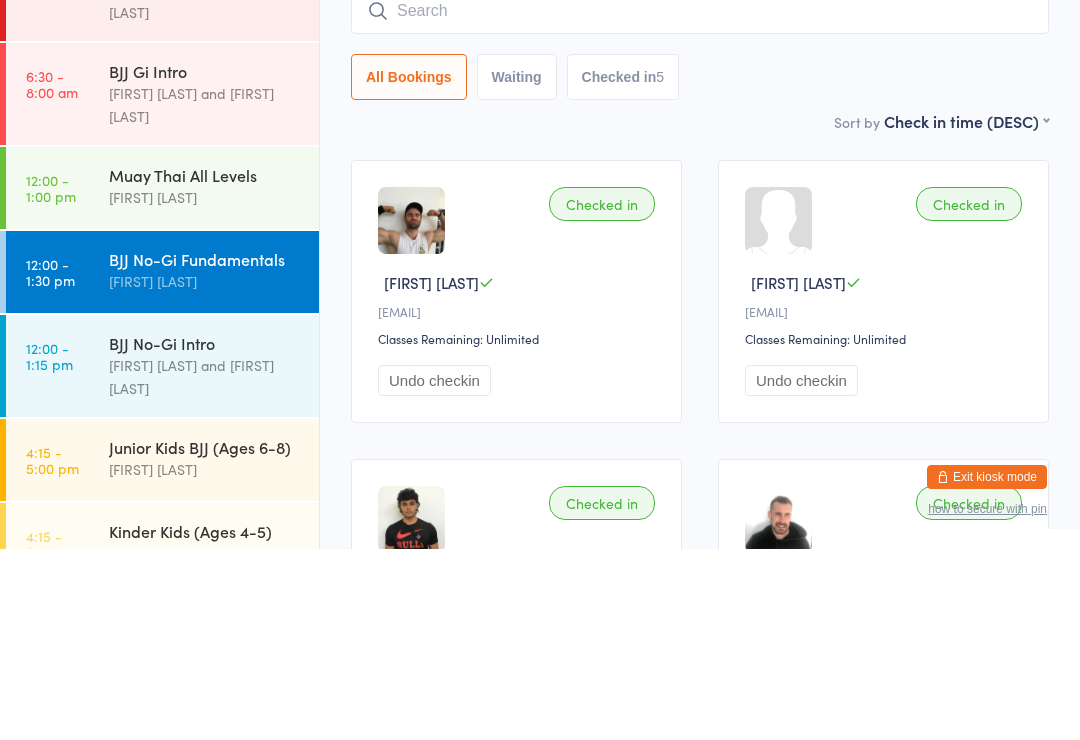 scroll, scrollTop: 191, scrollLeft: 0, axis: vertical 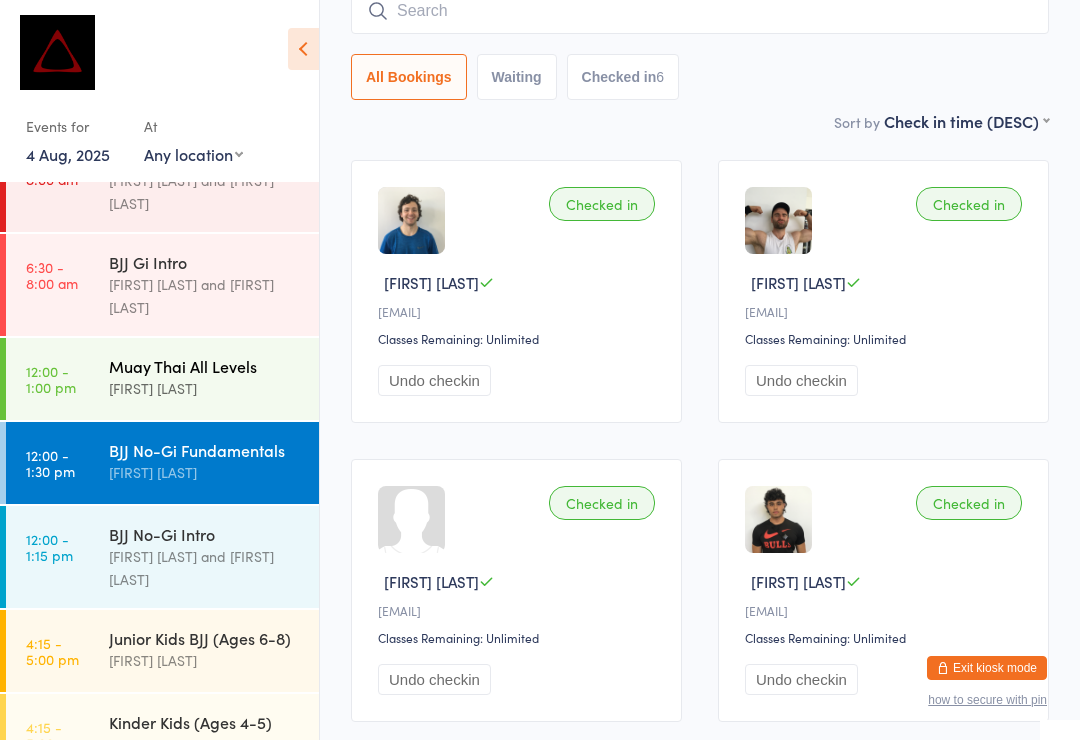 click on "[TIME] - [TIME] [AM/PM]" at bounding box center (51, 379) 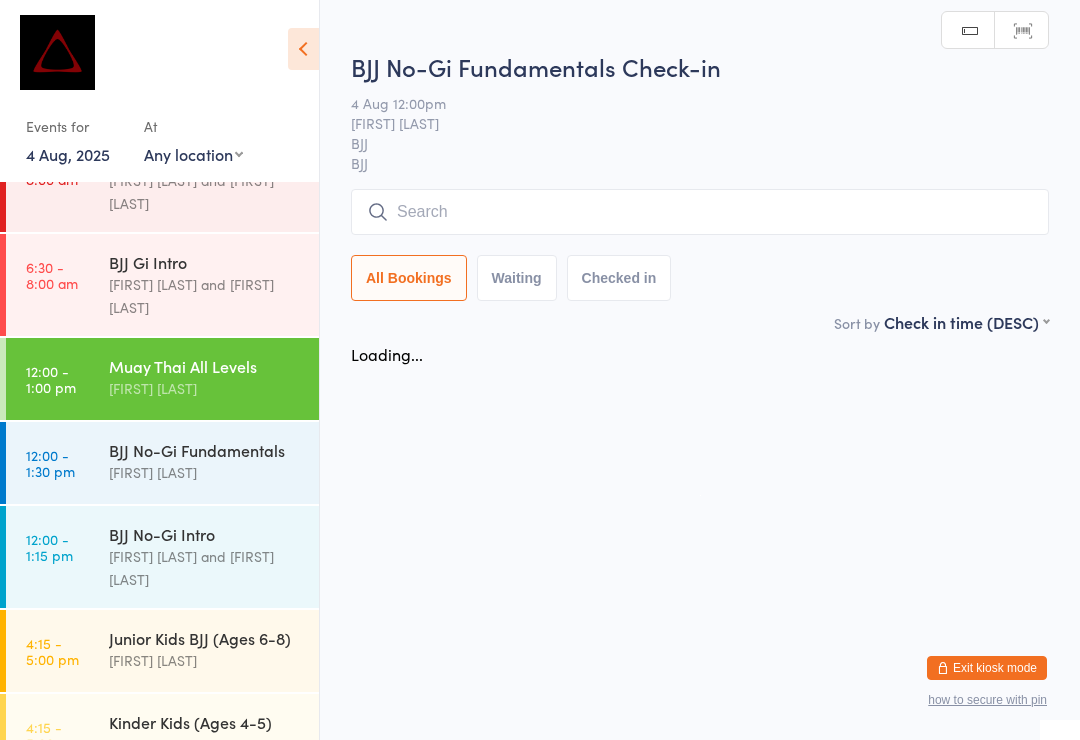 scroll, scrollTop: 0, scrollLeft: 0, axis: both 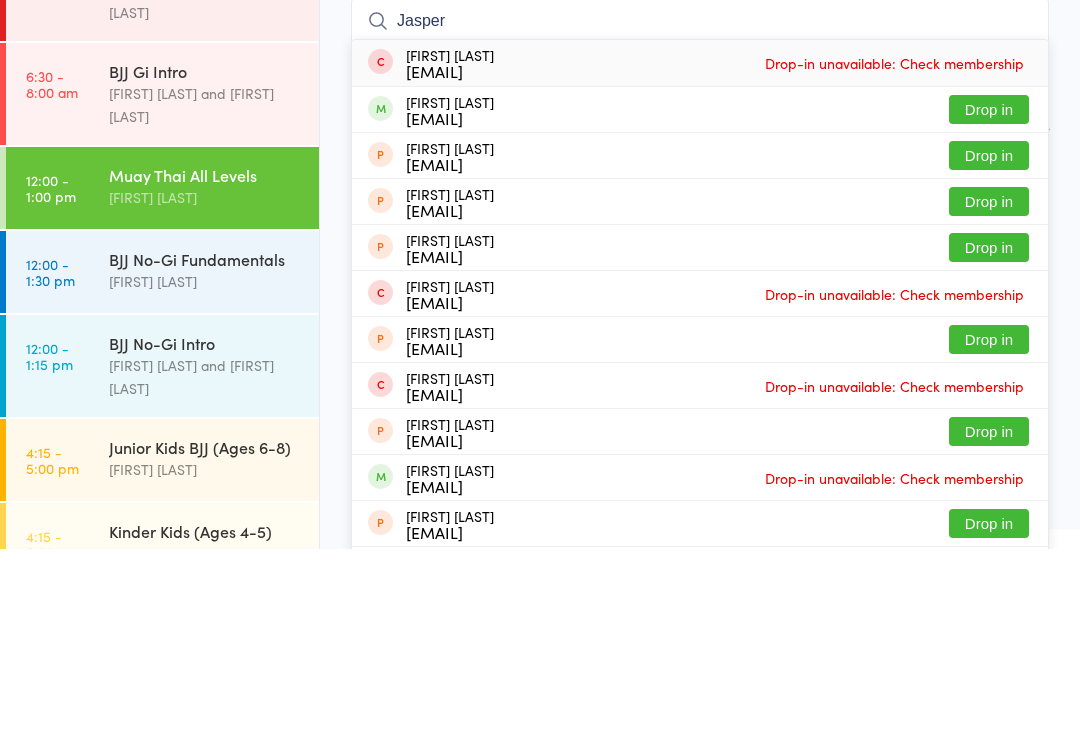 type on "Jasper" 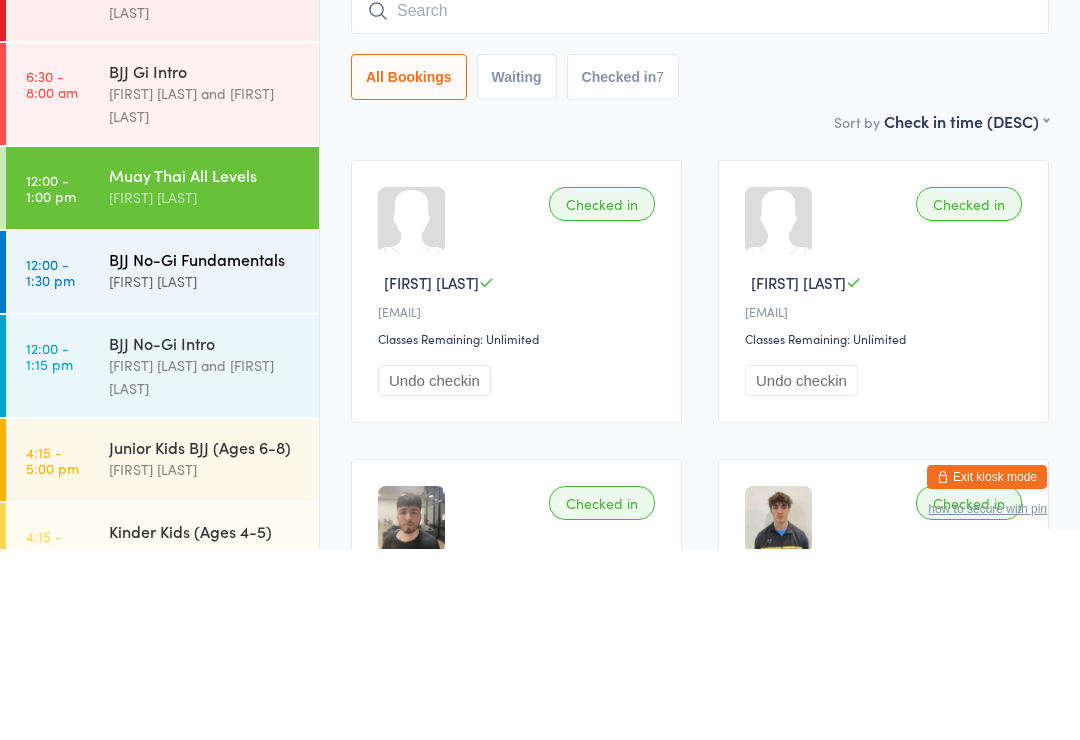 click on "[FIRST] [LAST]" at bounding box center (205, 472) 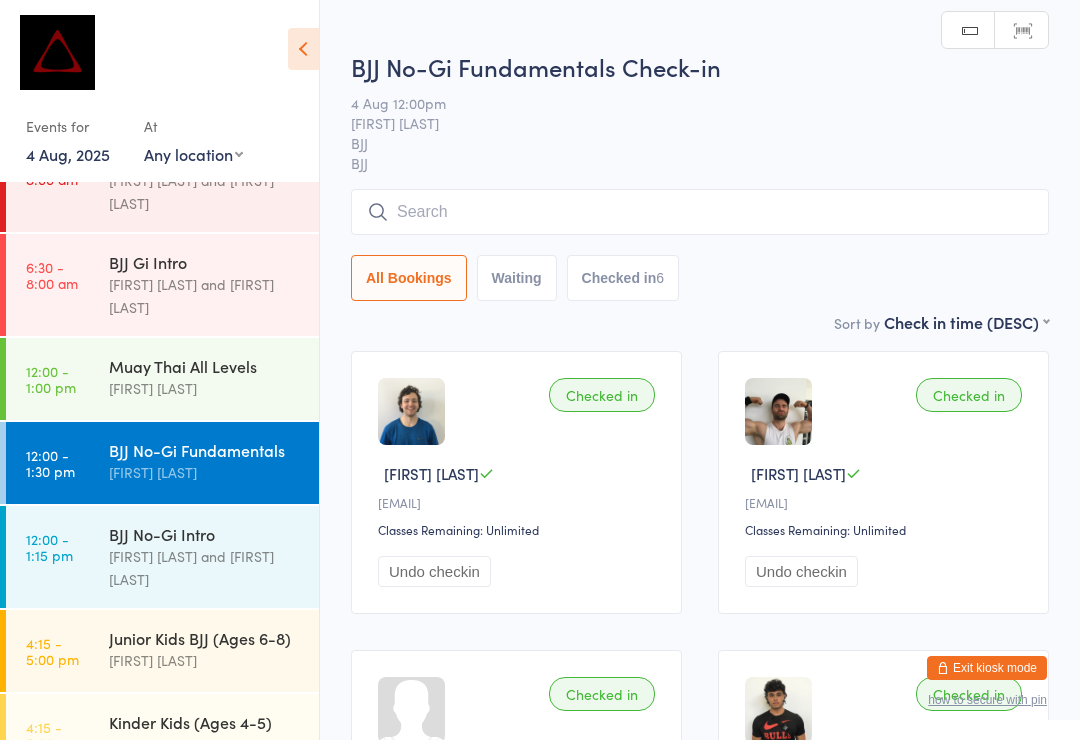 click at bounding box center (700, 212) 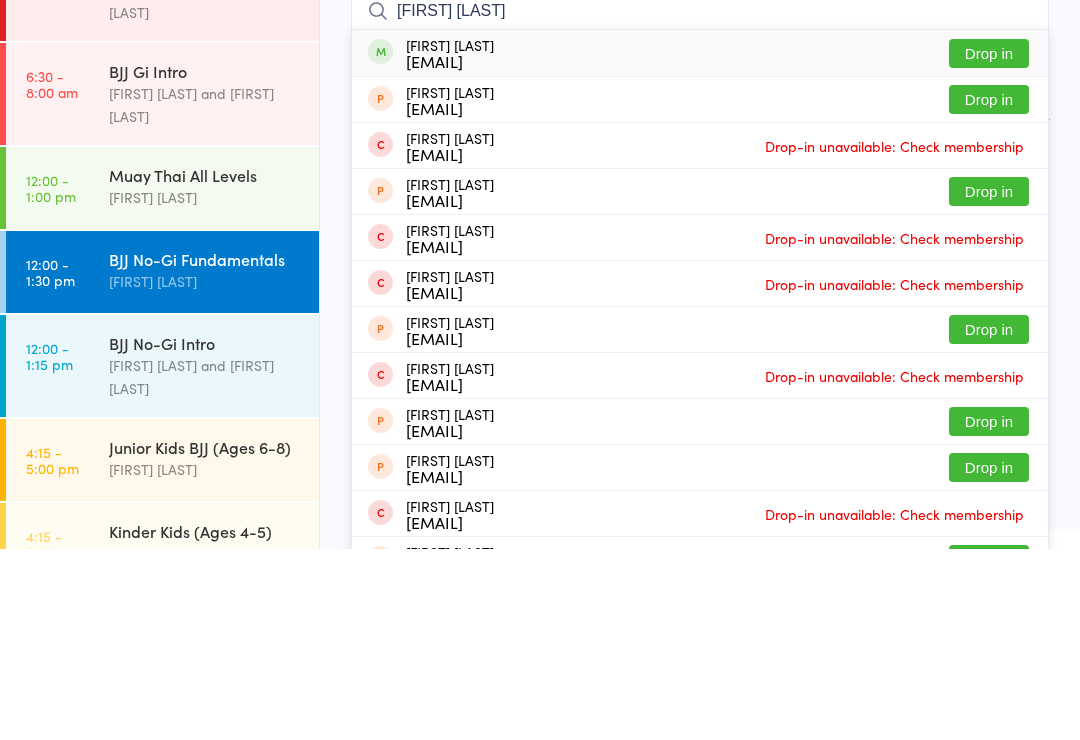 type on "[FIRST] [LAST]" 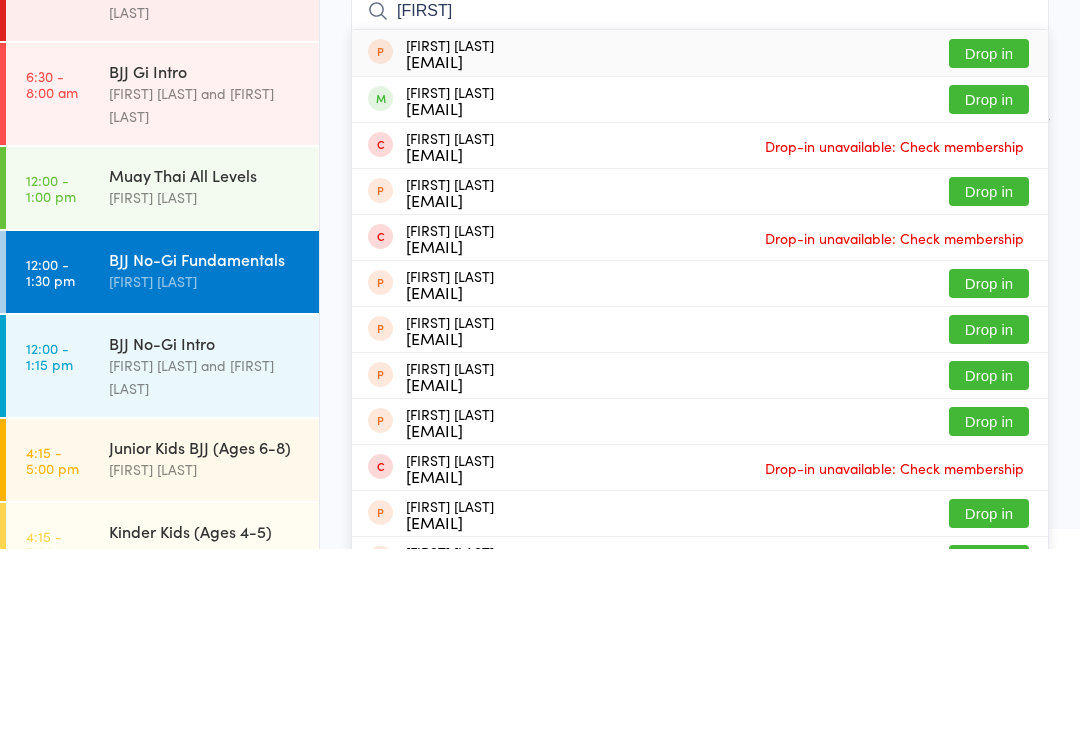 type on "[FIRST]" 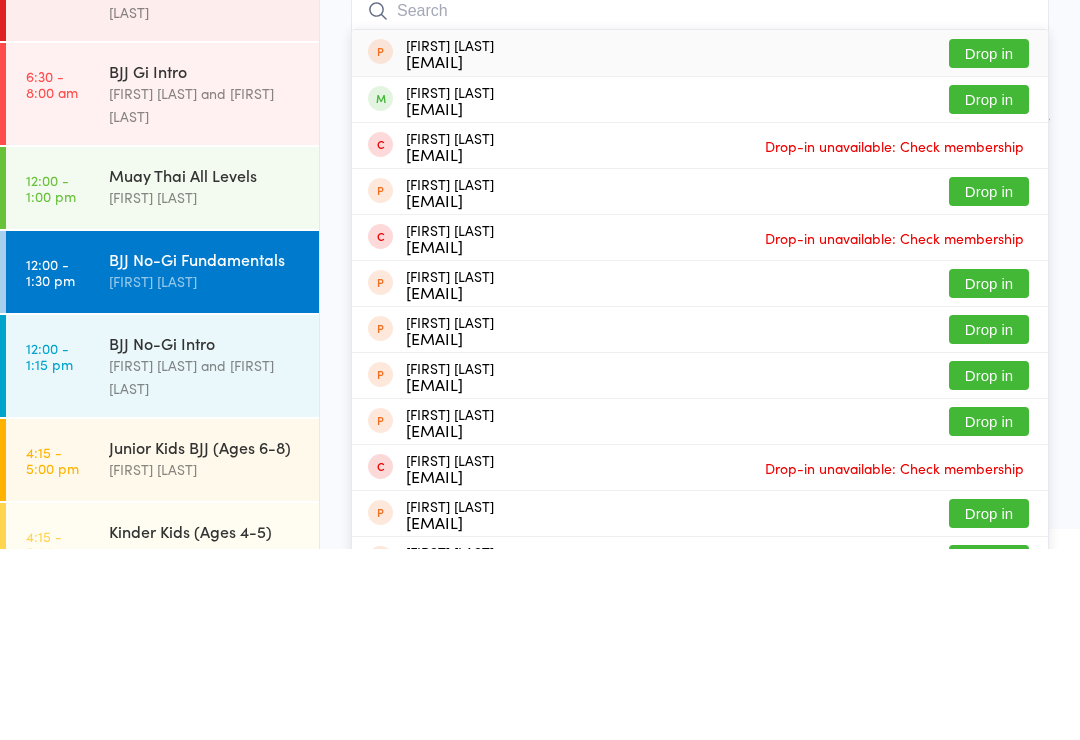 scroll, scrollTop: 191, scrollLeft: 0, axis: vertical 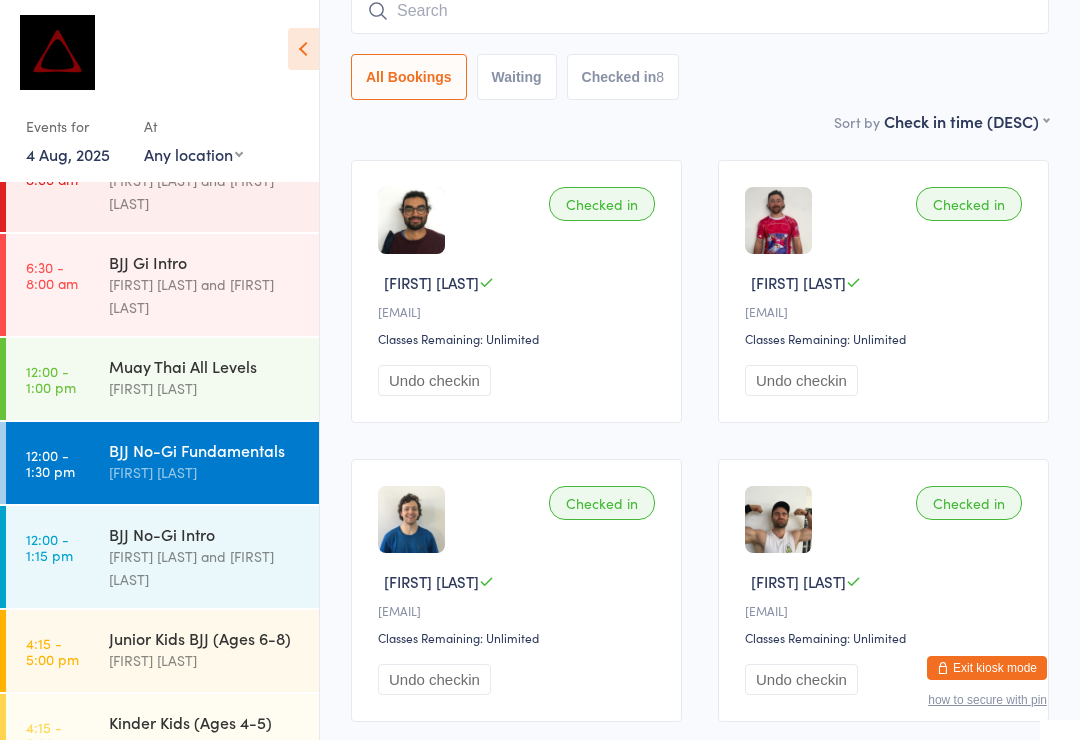 click at bounding box center (700, 11) 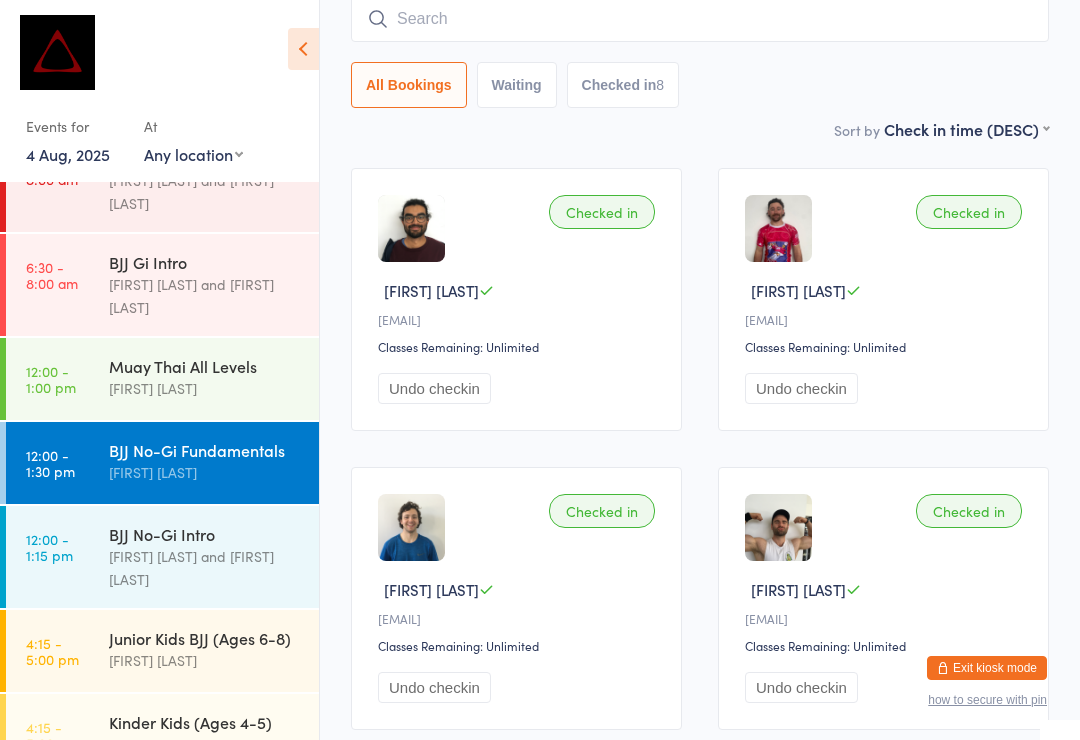 scroll, scrollTop: 181, scrollLeft: 0, axis: vertical 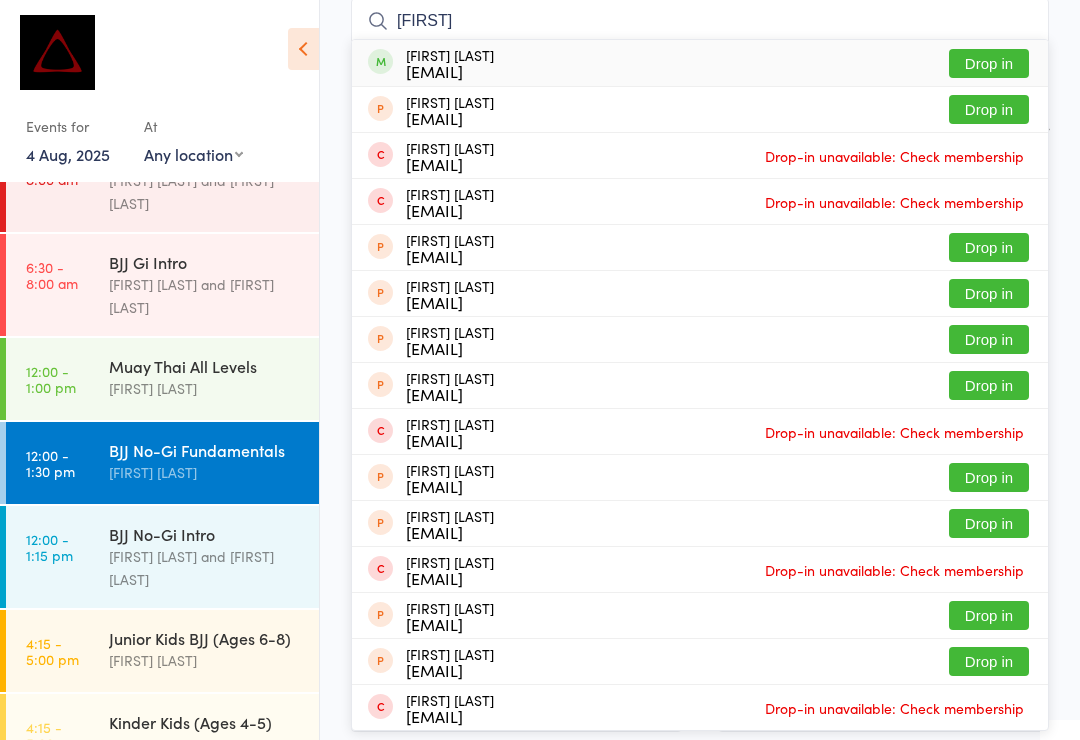 type on "[FIRST]" 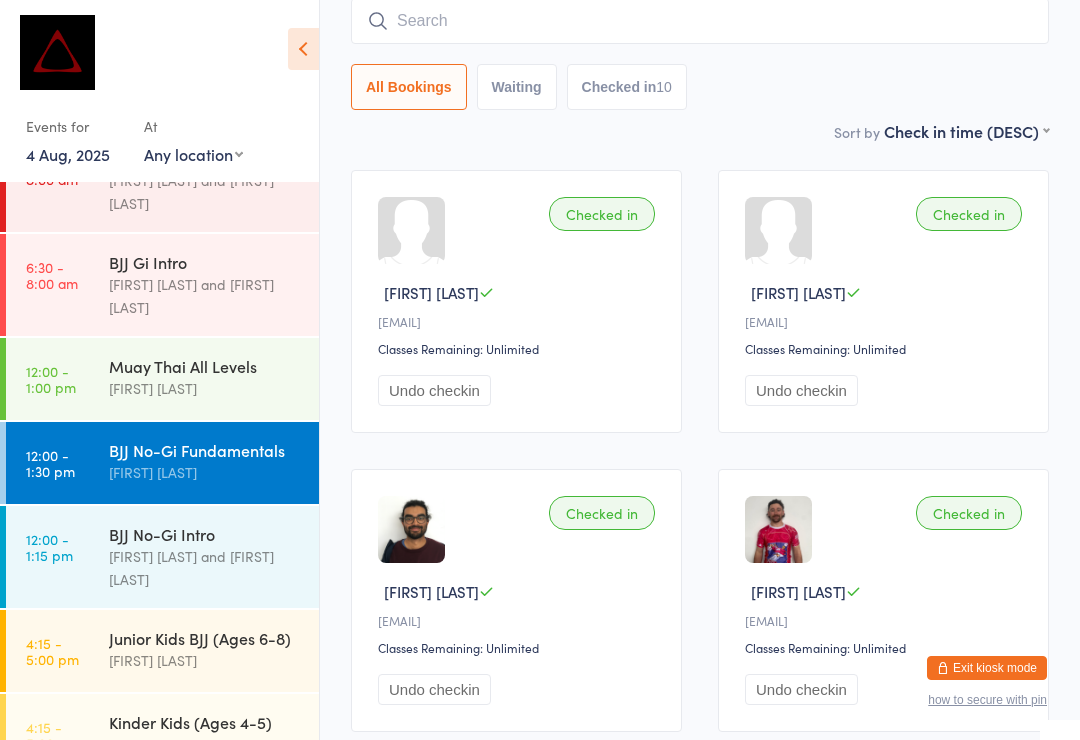 click at bounding box center [700, 21] 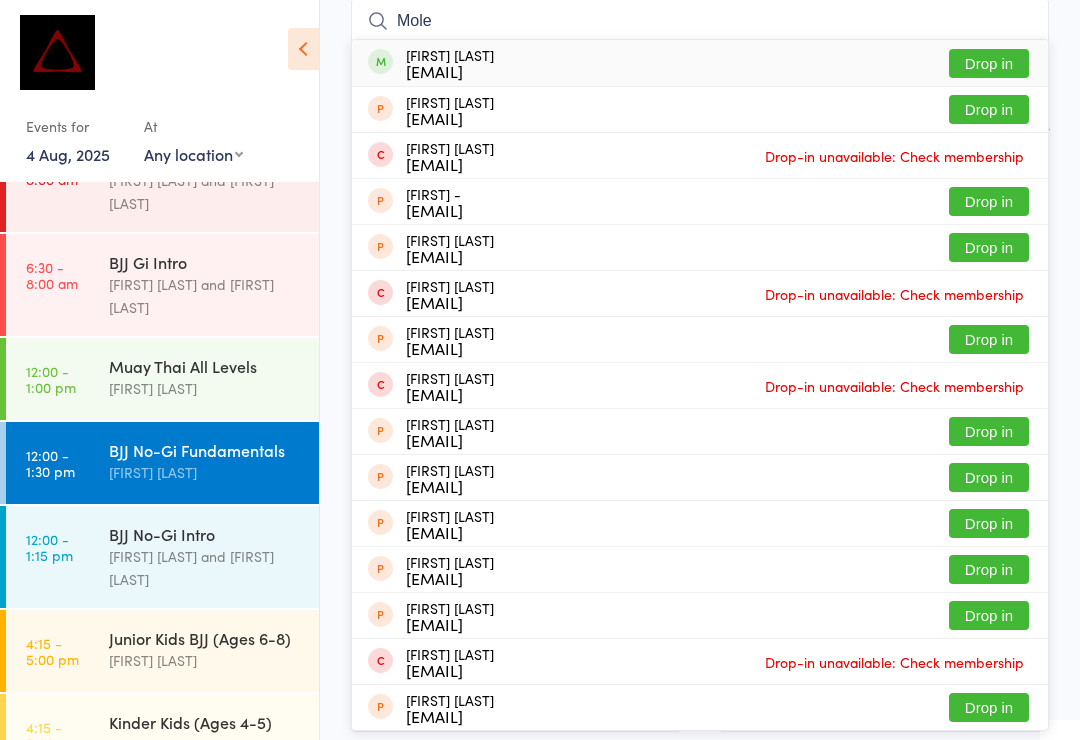 type on "Mole" 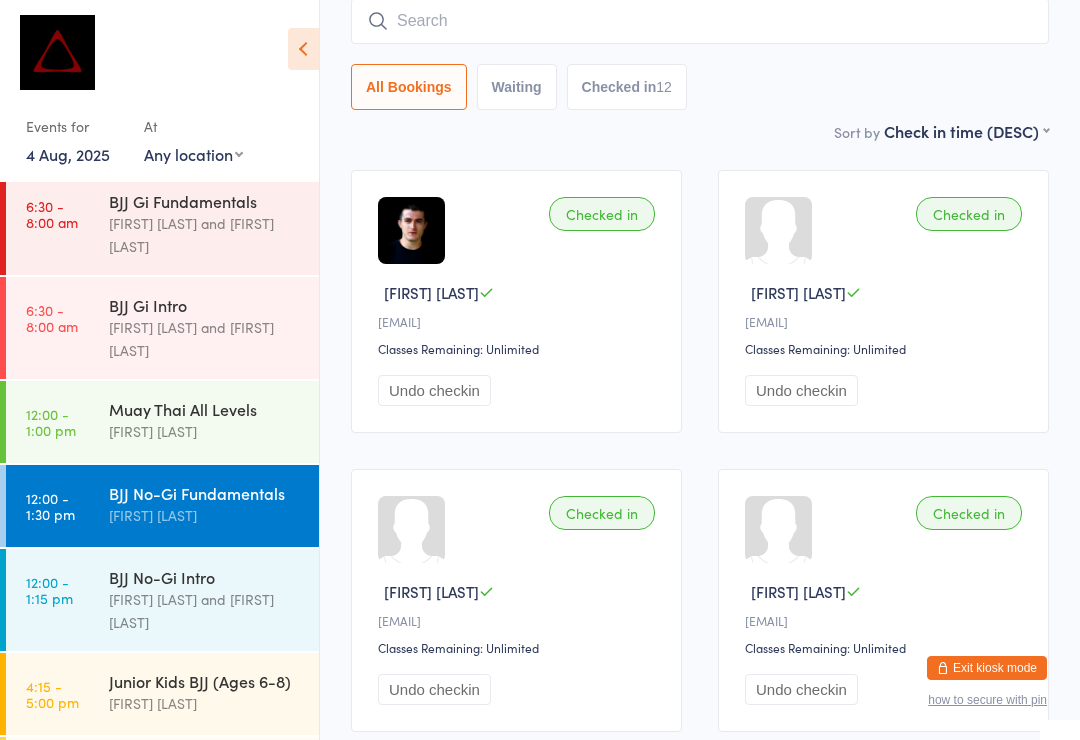 scroll, scrollTop: 173, scrollLeft: 0, axis: vertical 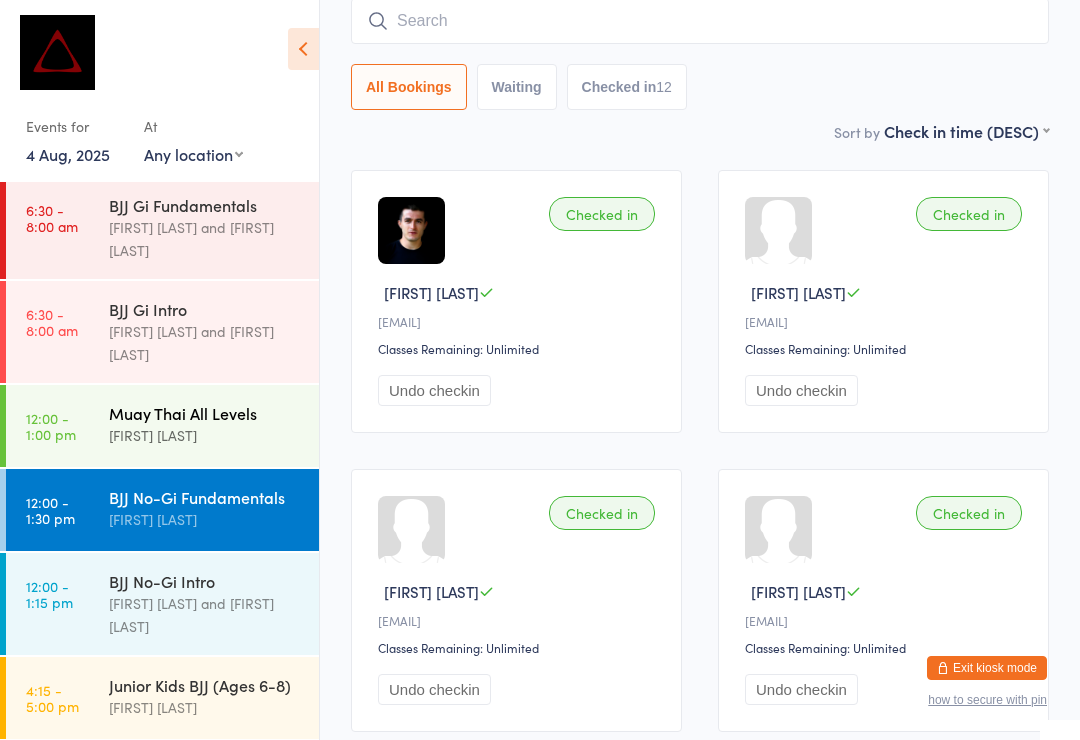 click on "[TIME] - [TIME] [AM/PM]" at bounding box center [51, 426] 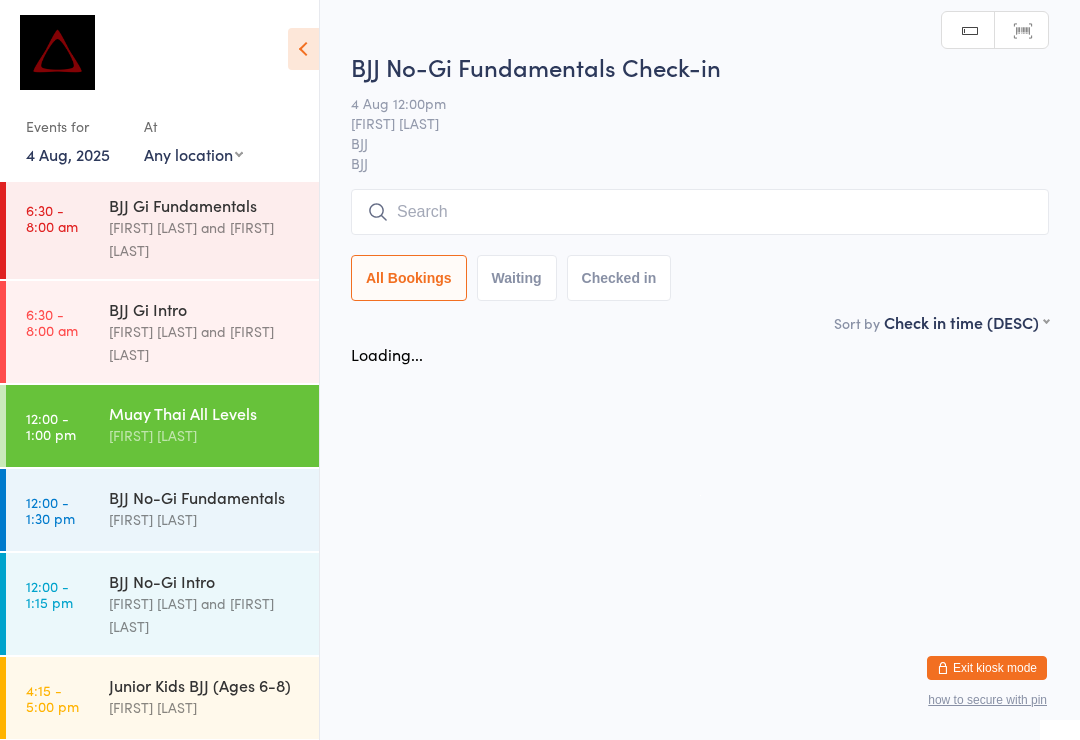 scroll, scrollTop: 0, scrollLeft: 0, axis: both 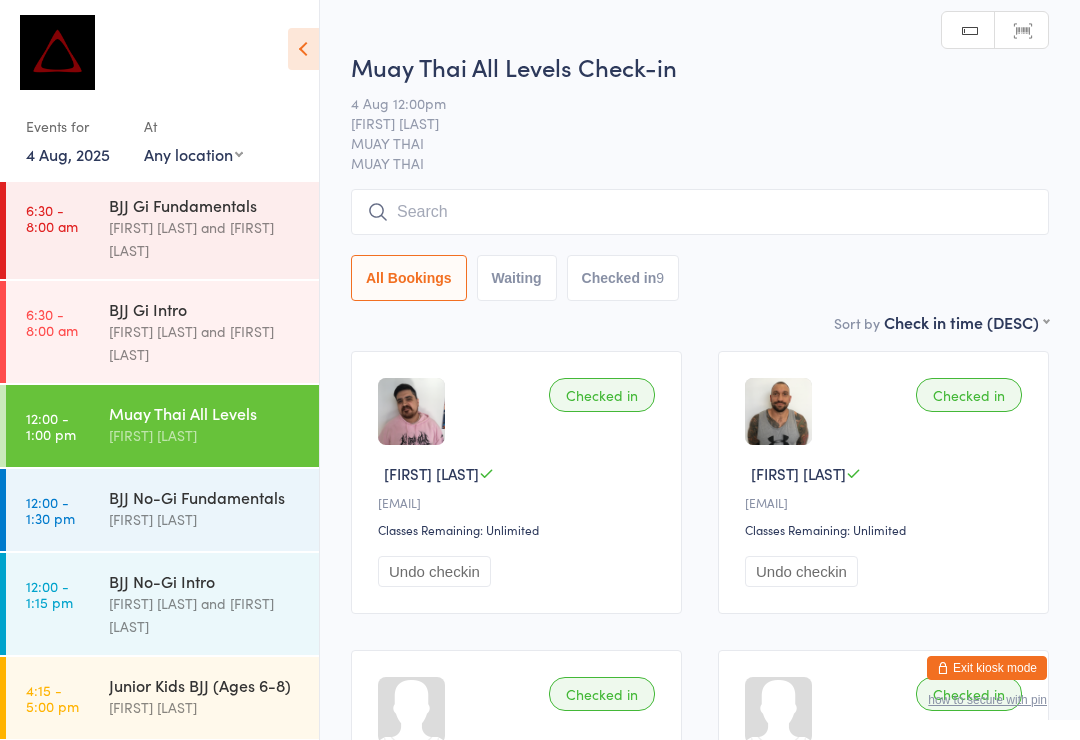 click at bounding box center [700, 212] 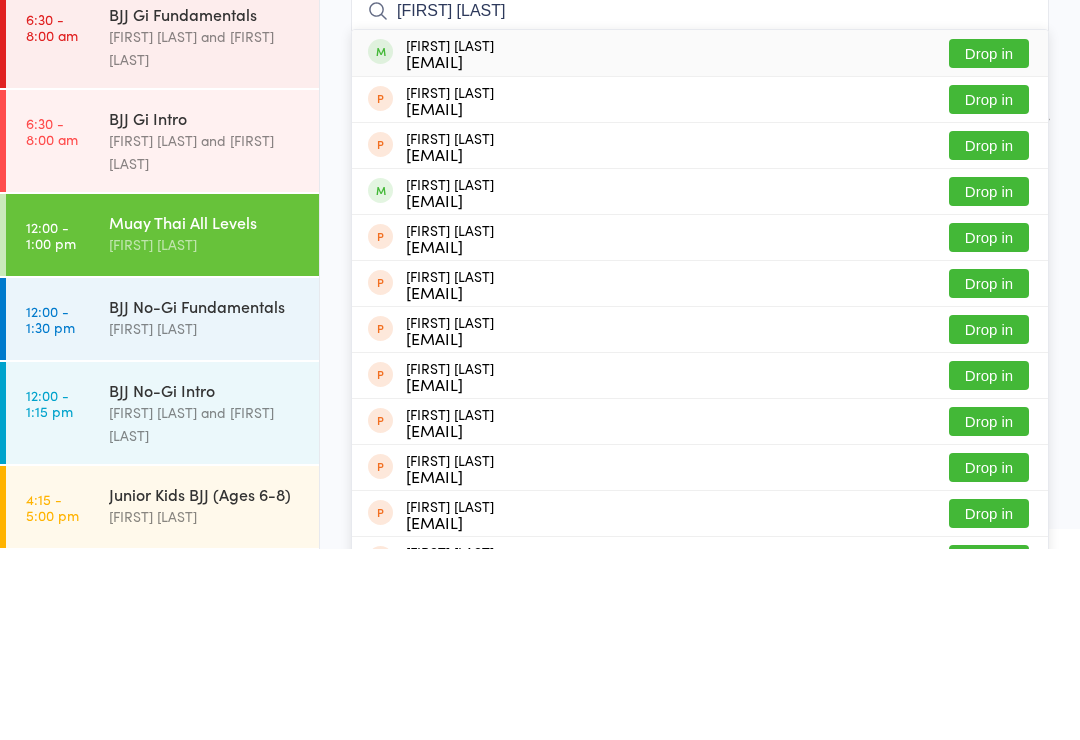 type on "[FIRST] [LAST]" 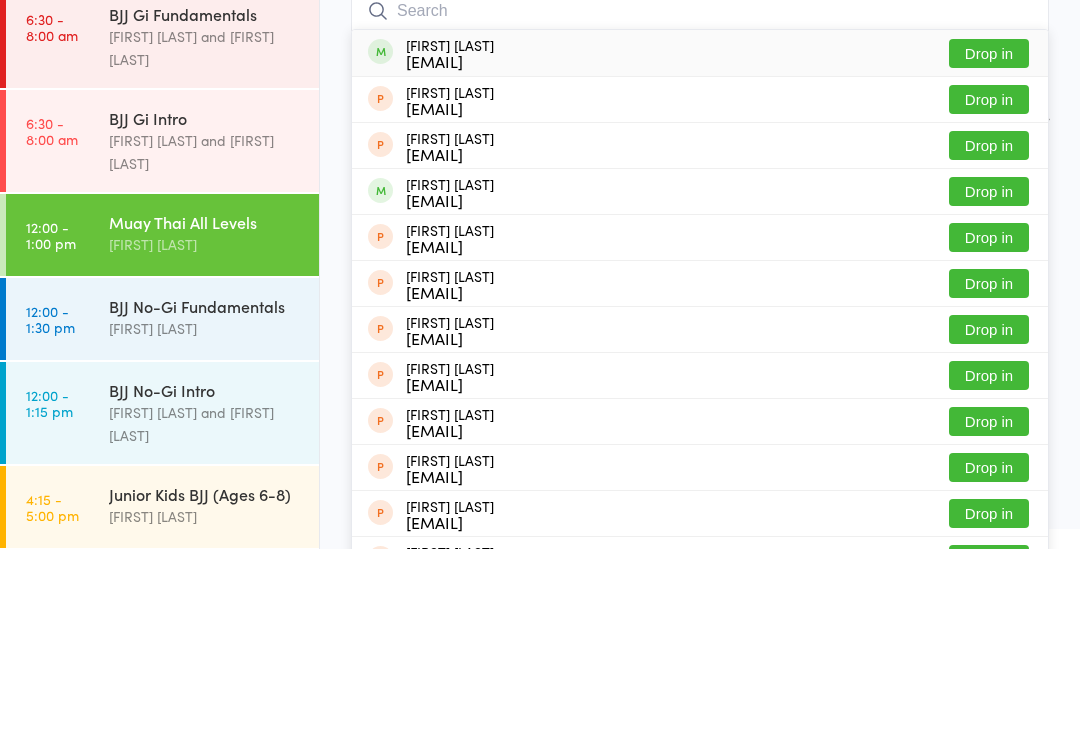 scroll, scrollTop: 191, scrollLeft: 0, axis: vertical 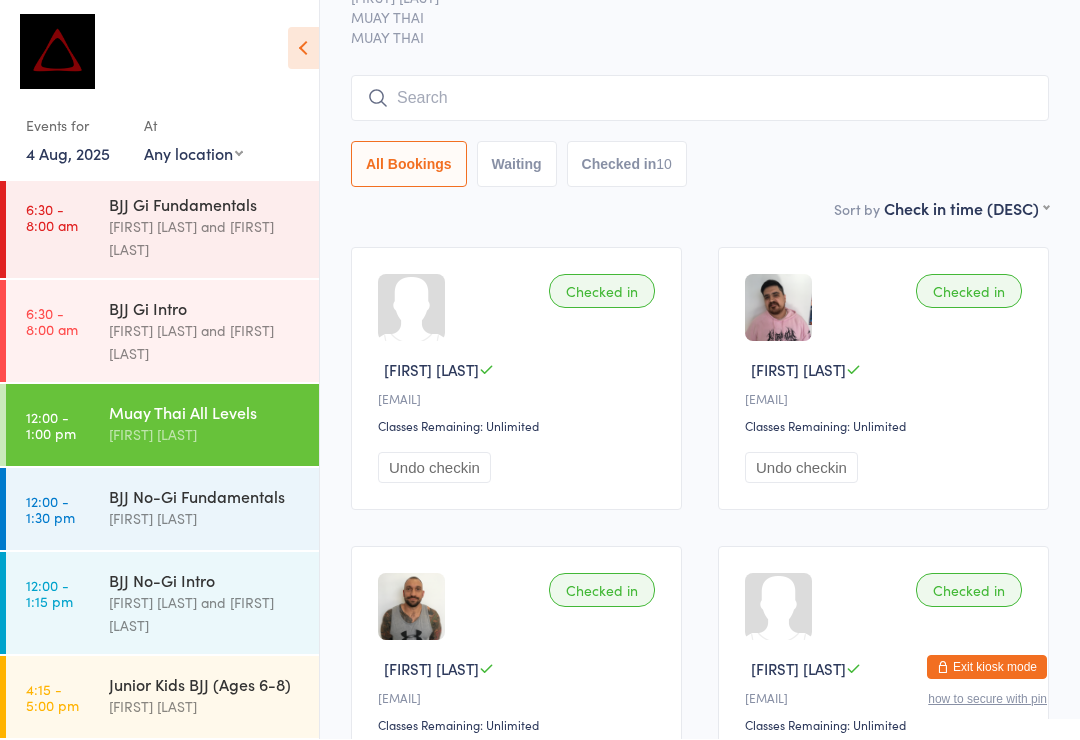 click at bounding box center (700, 99) 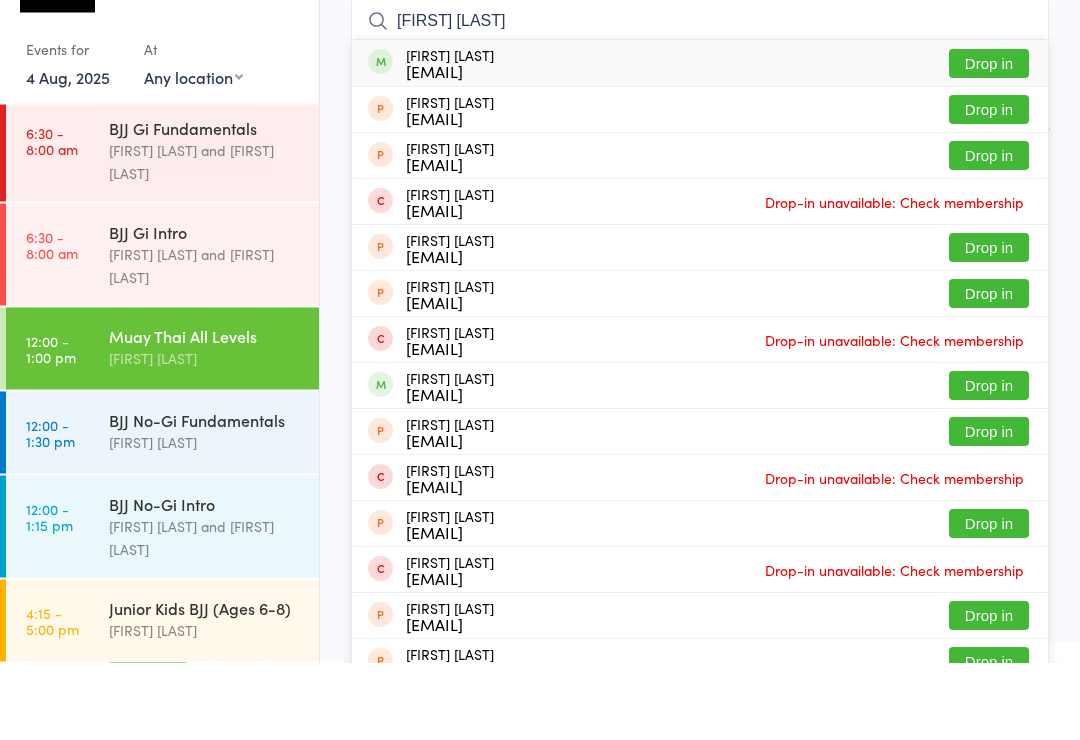type on "[FIRST] [LAST]" 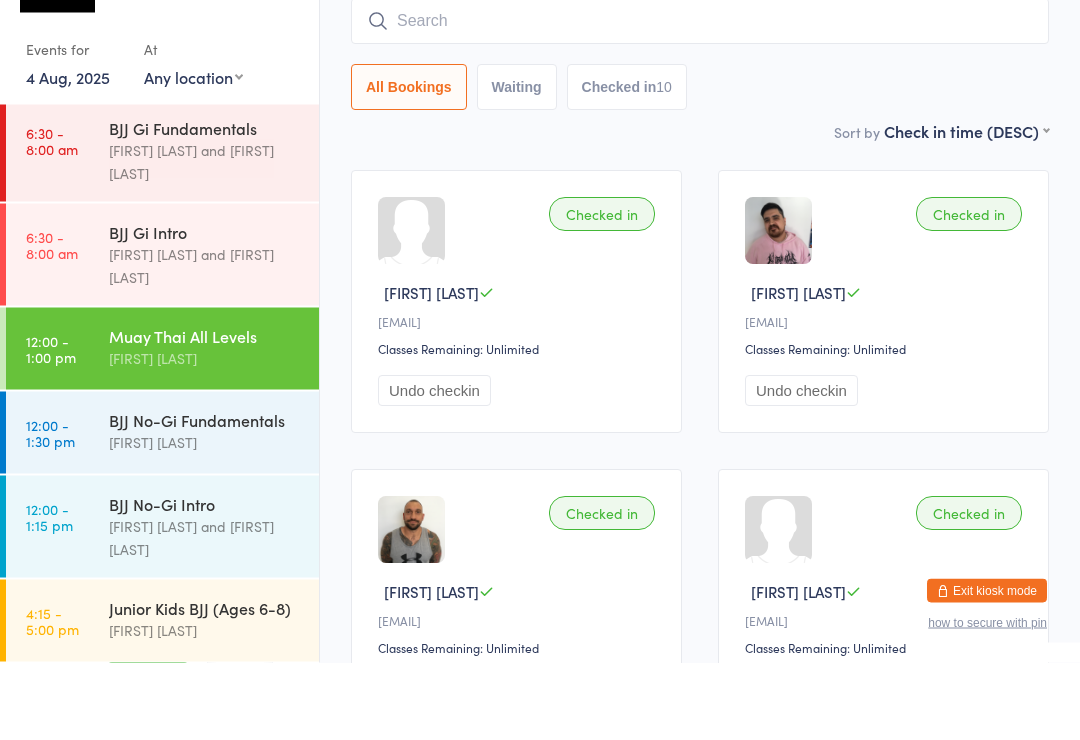 scroll, scrollTop: 181, scrollLeft: 0, axis: vertical 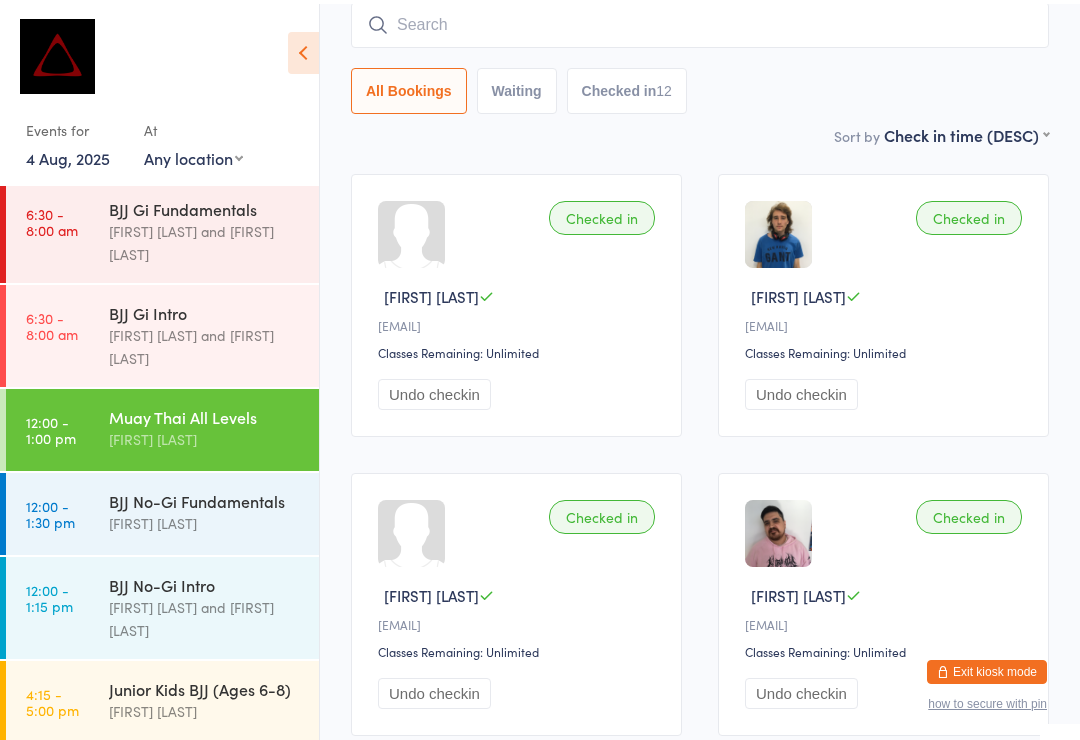 click at bounding box center (700, 21) 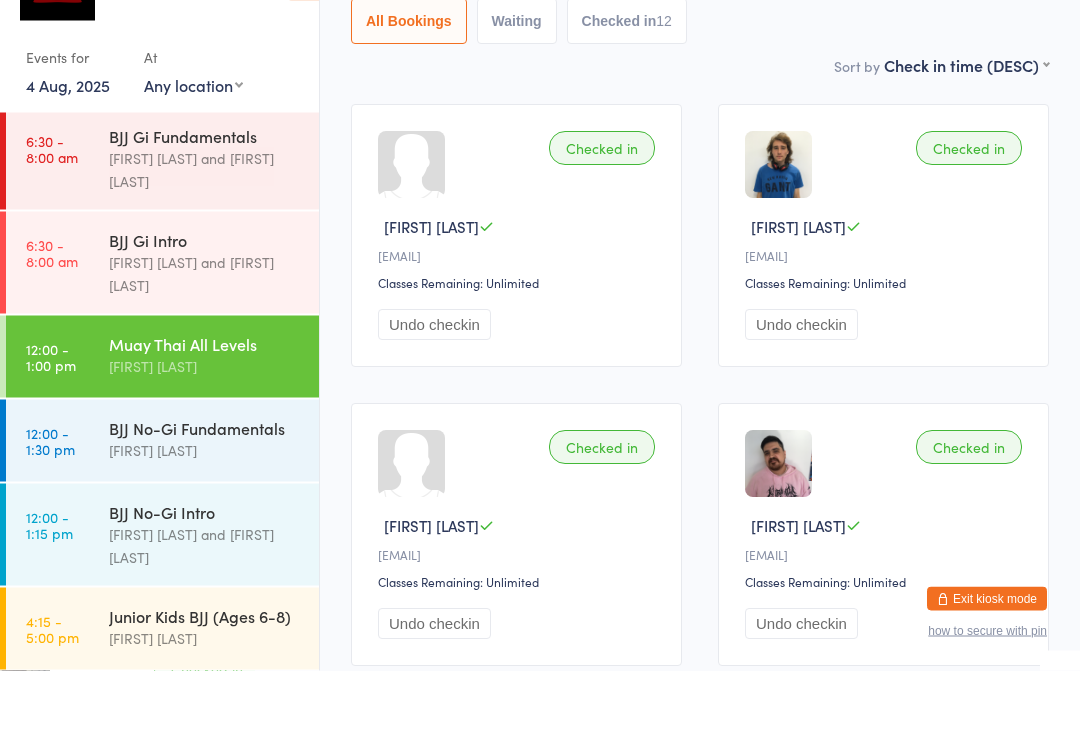 scroll, scrollTop: 23, scrollLeft: 0, axis: vertical 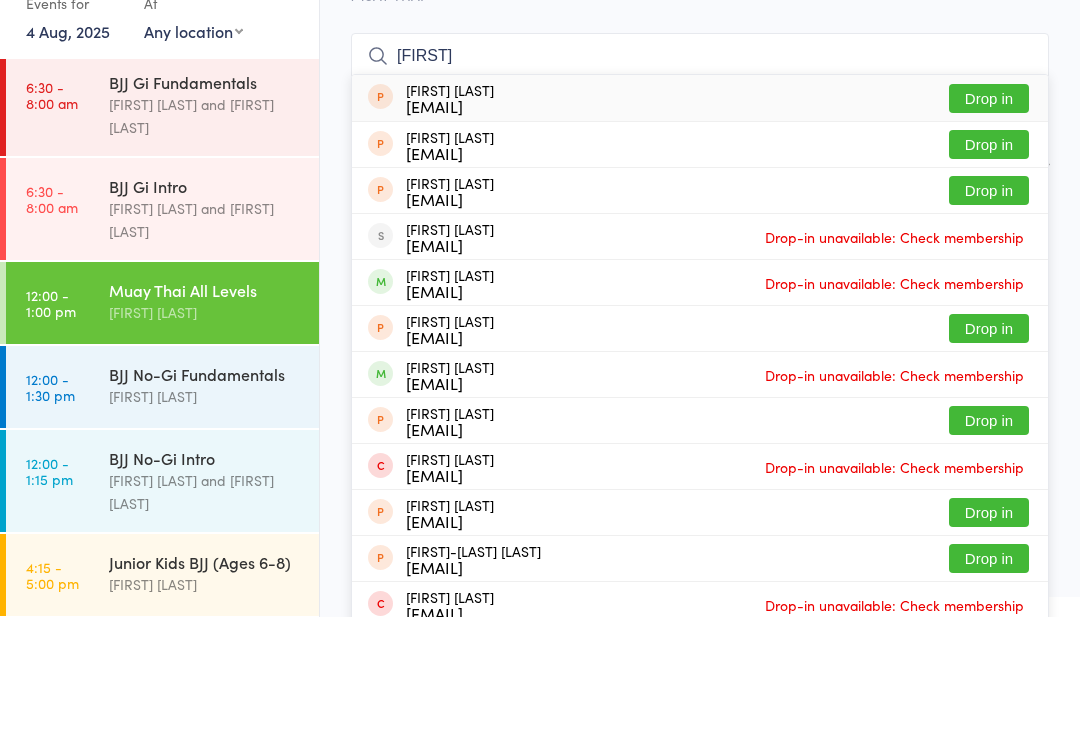 type on "Sohei" 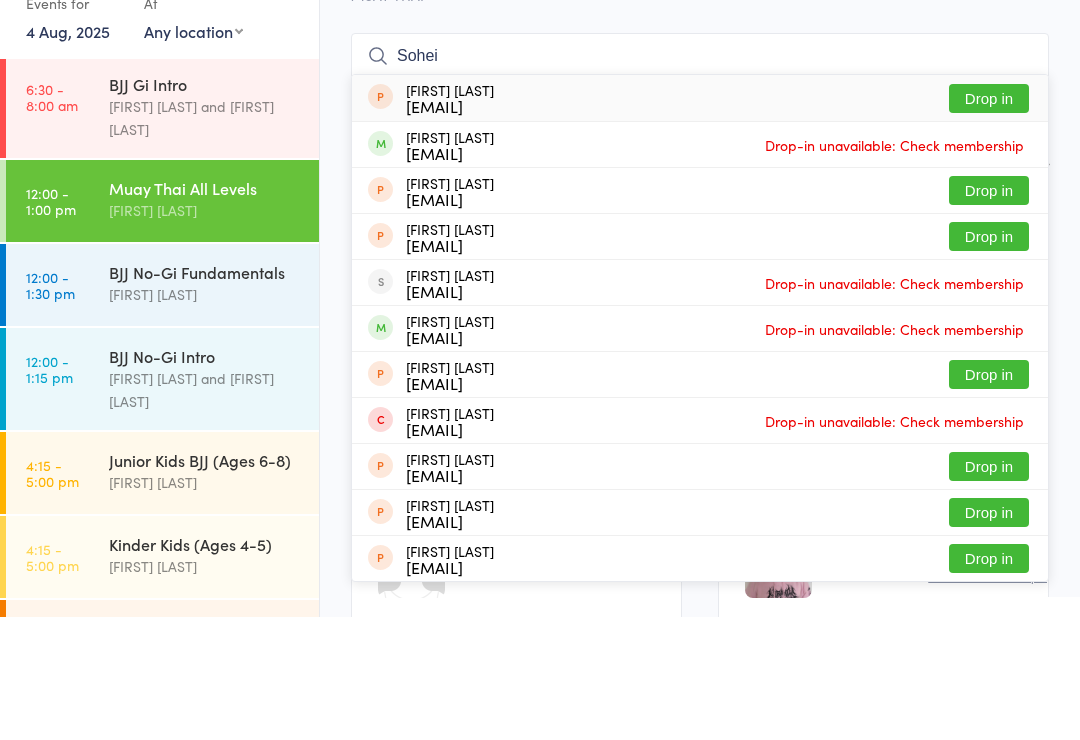 scroll, scrollTop: 276, scrollLeft: 0, axis: vertical 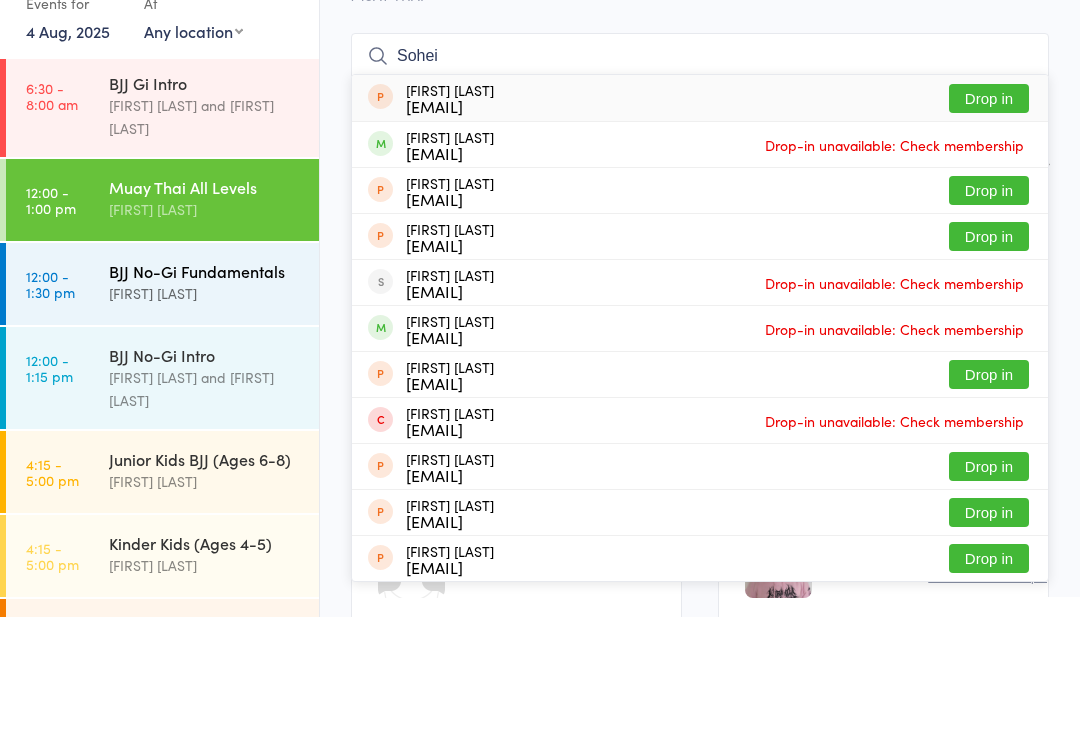 click on "BJJ No-Gi Fundamentals" at bounding box center [205, 394] 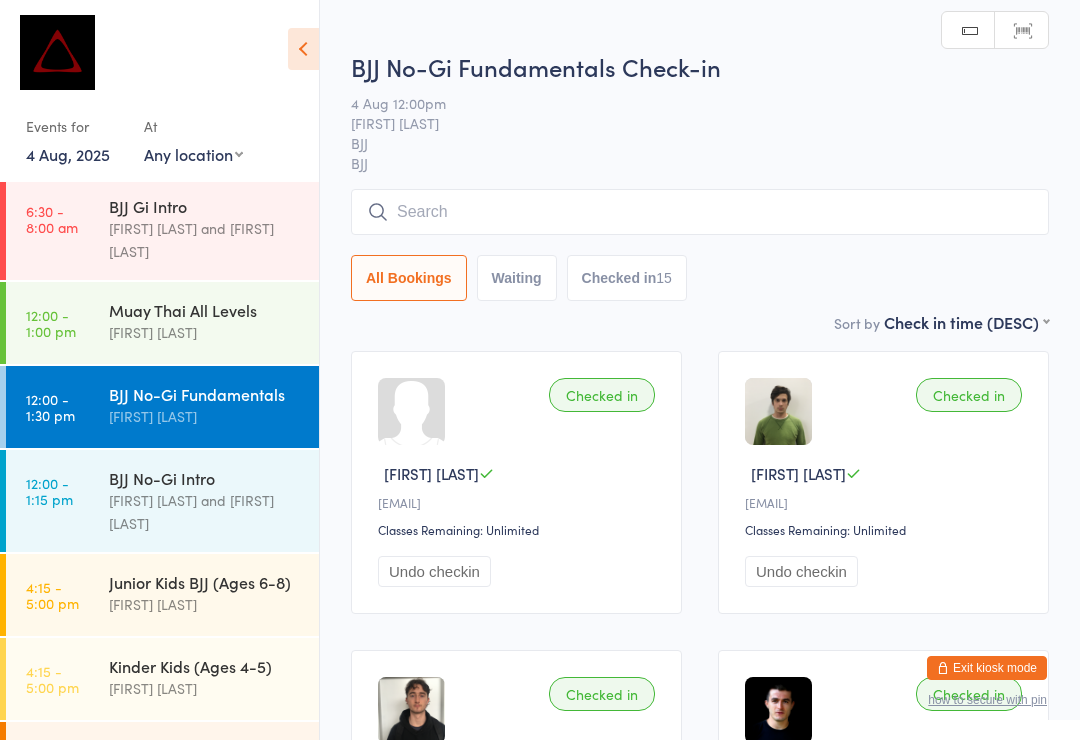 click at bounding box center (700, 212) 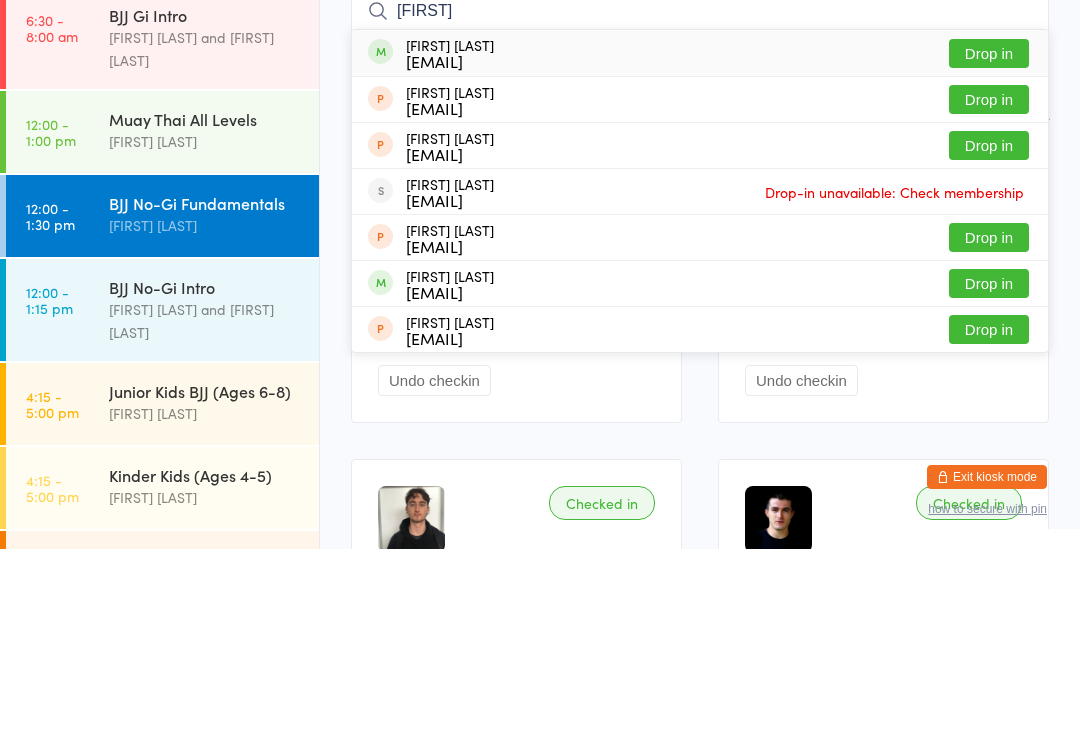 type on "[FIRST]" 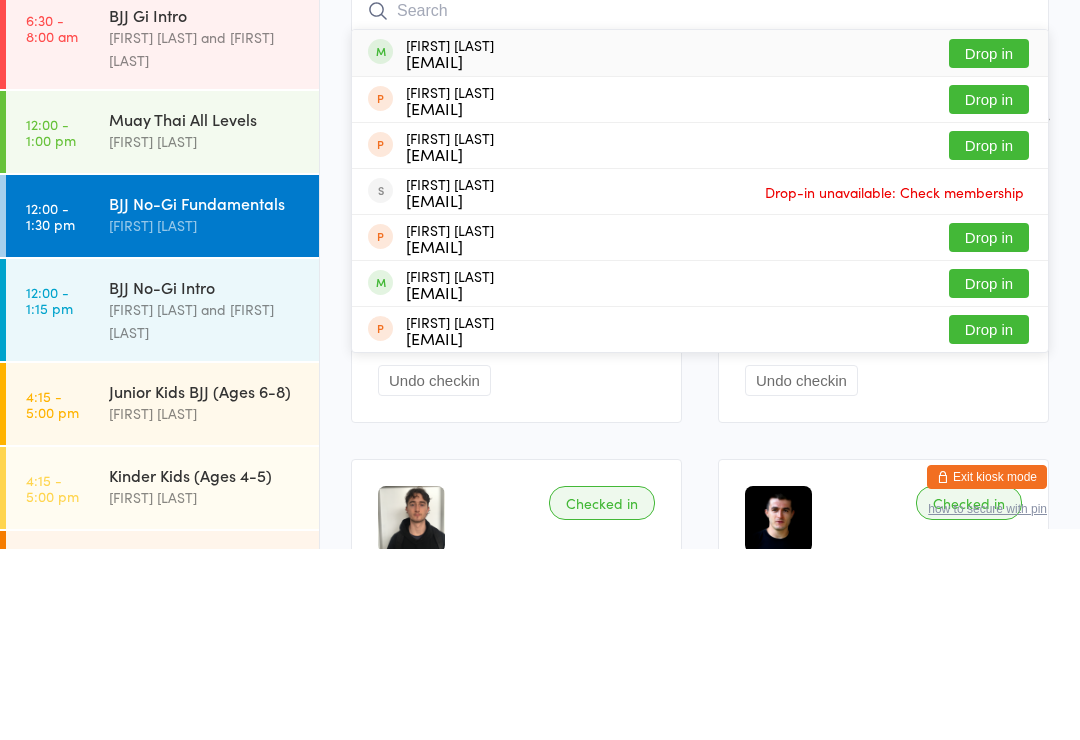 scroll, scrollTop: 191, scrollLeft: 0, axis: vertical 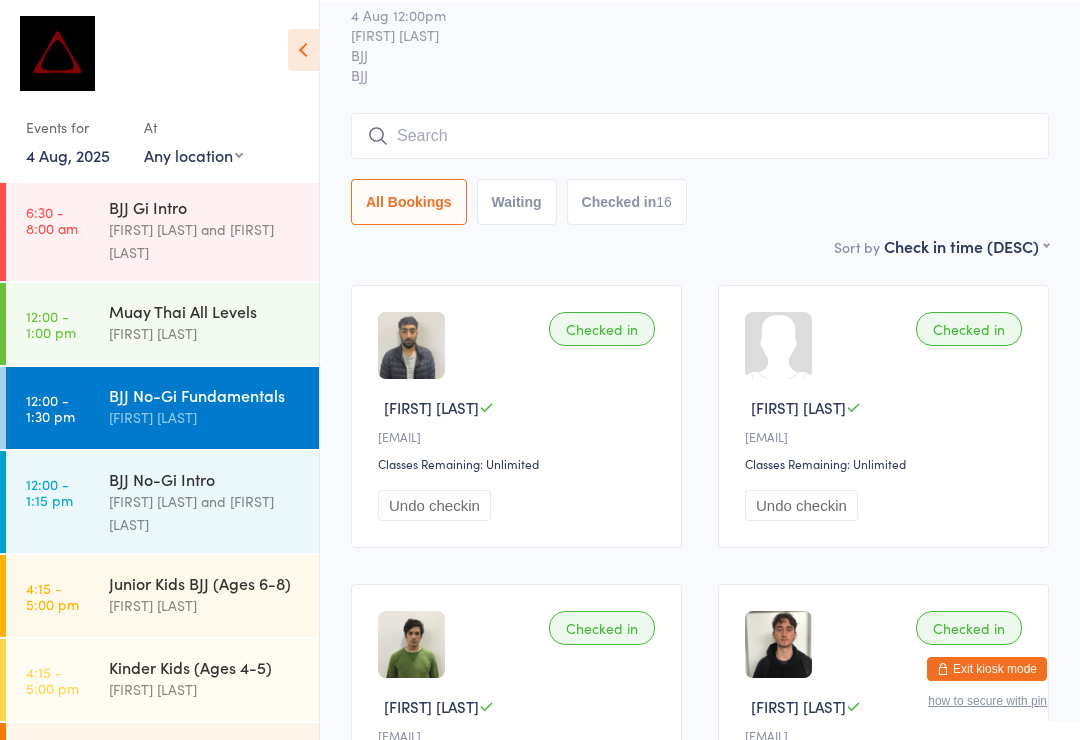 click at bounding box center [700, 135] 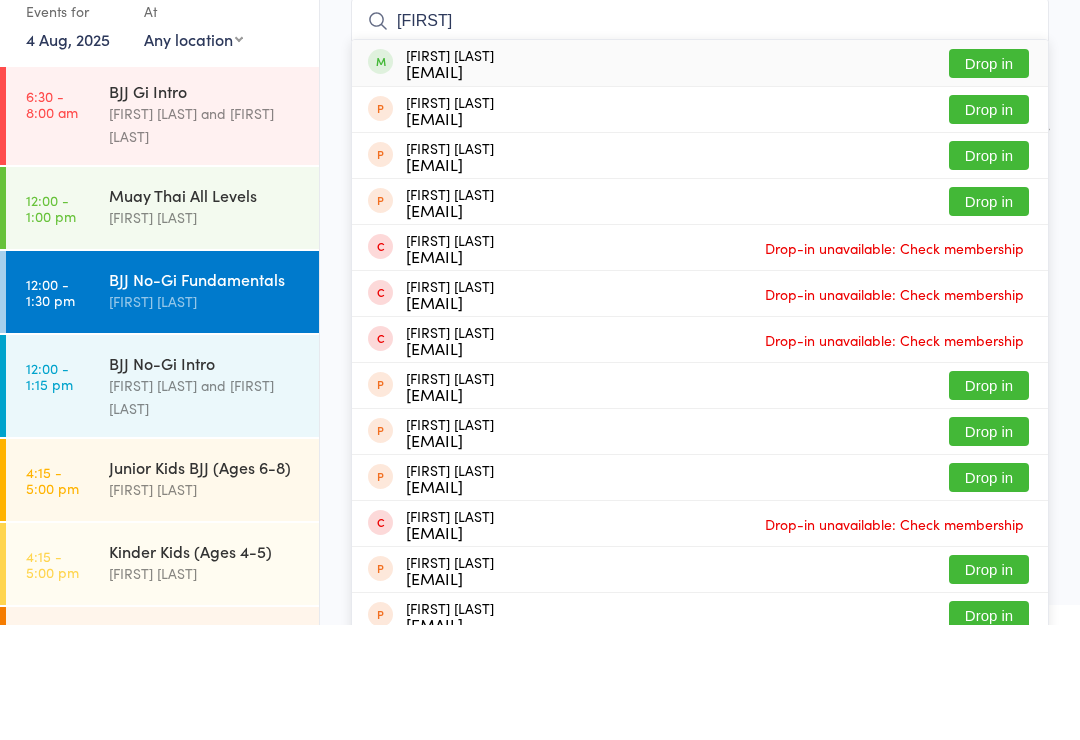 type on "[FIRST]" 